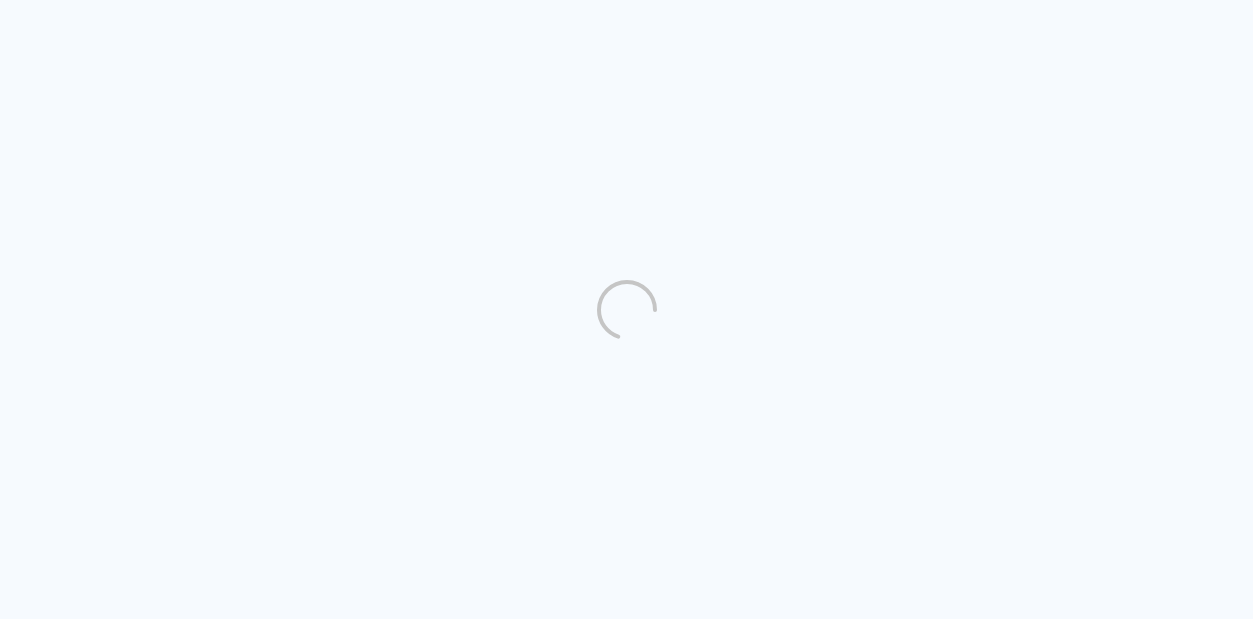 scroll, scrollTop: 0, scrollLeft: 0, axis: both 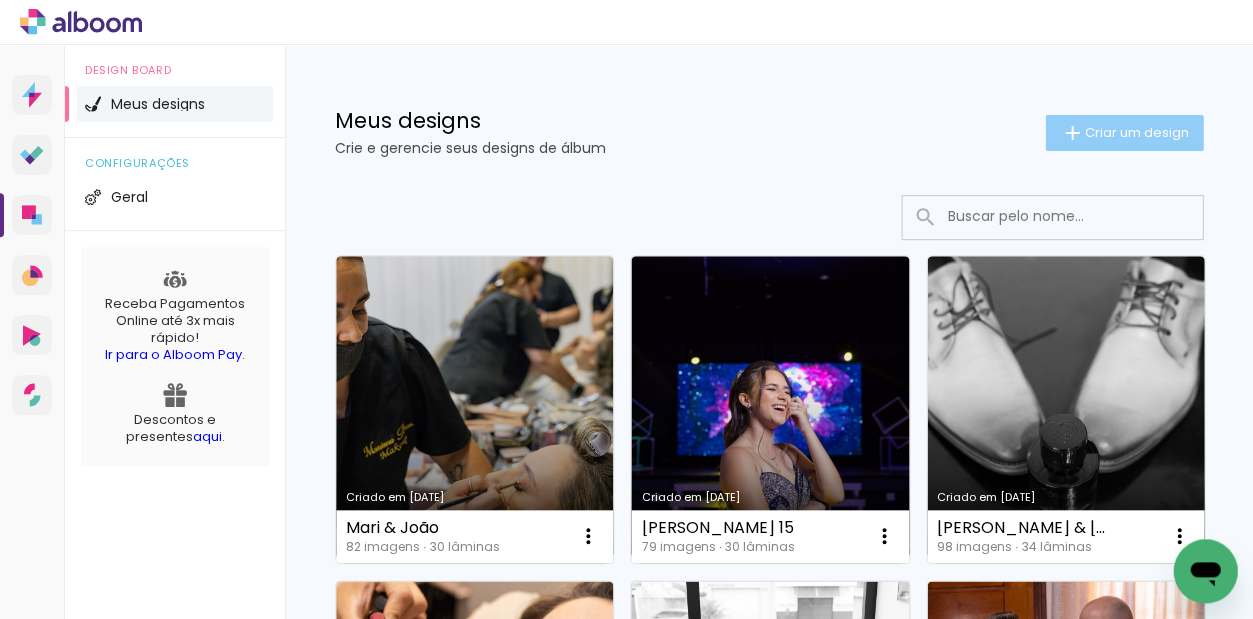 click on "Criar um design" 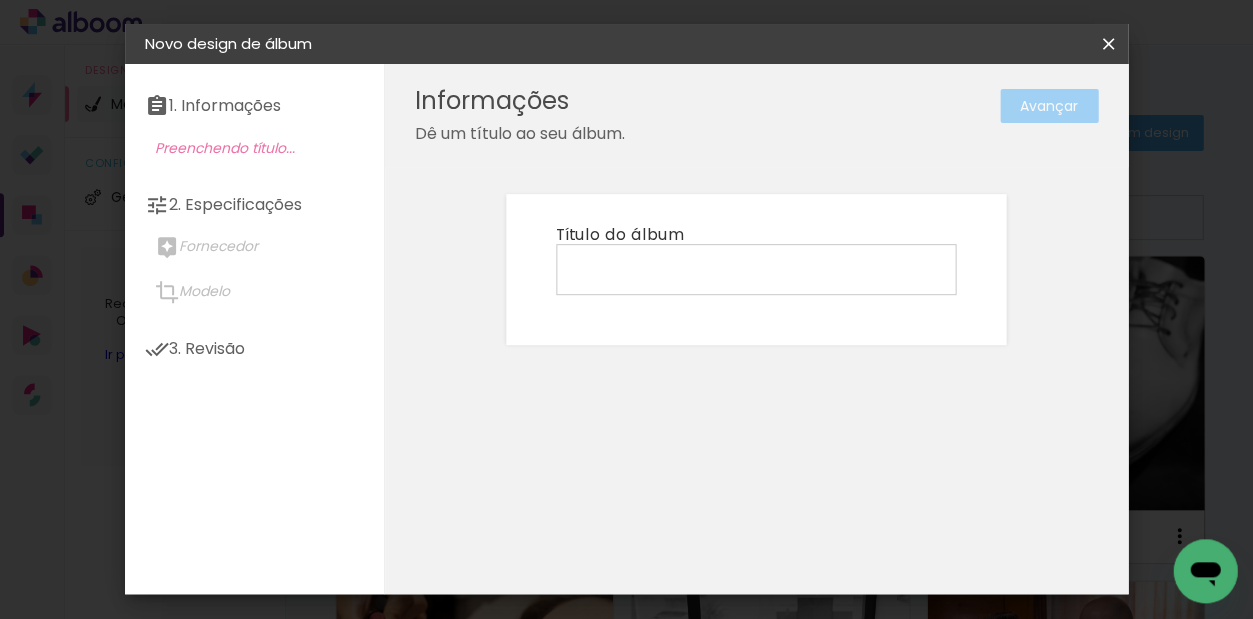 click at bounding box center [0, 0] 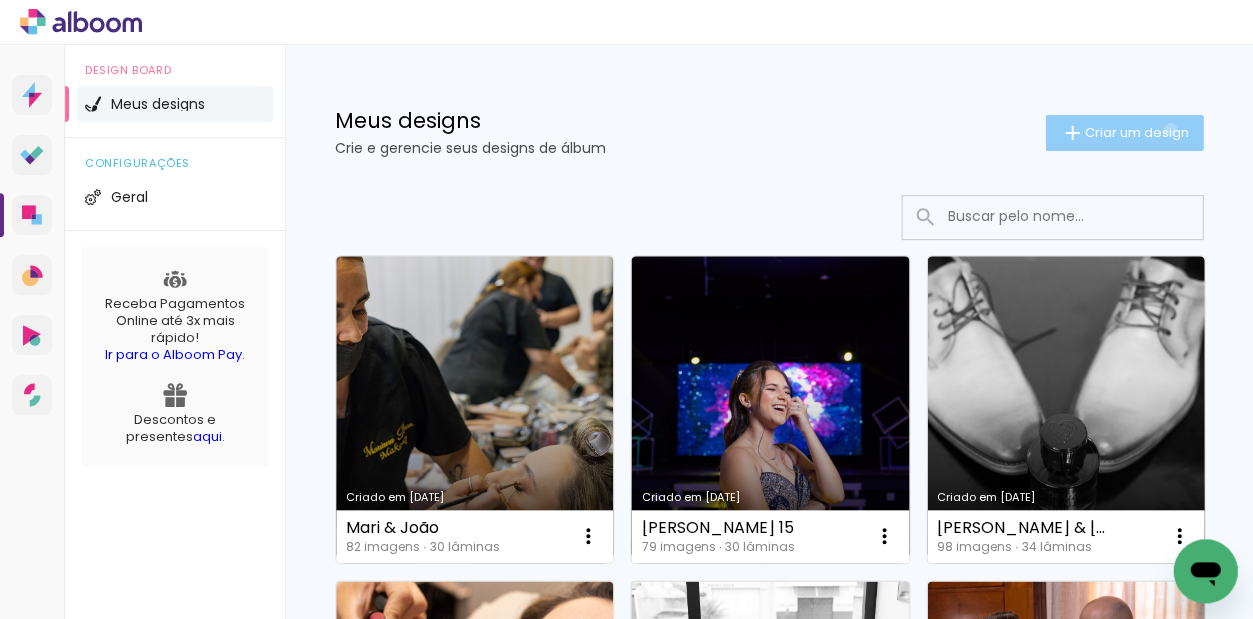 click on "Criar um design" 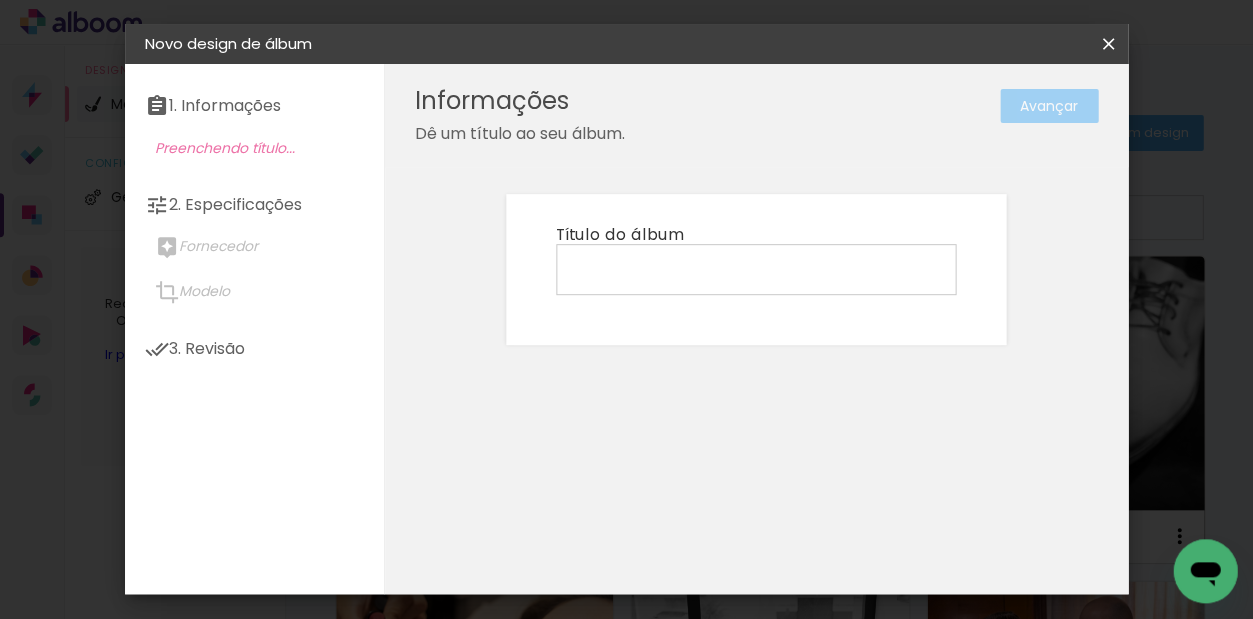 click at bounding box center (756, 268) 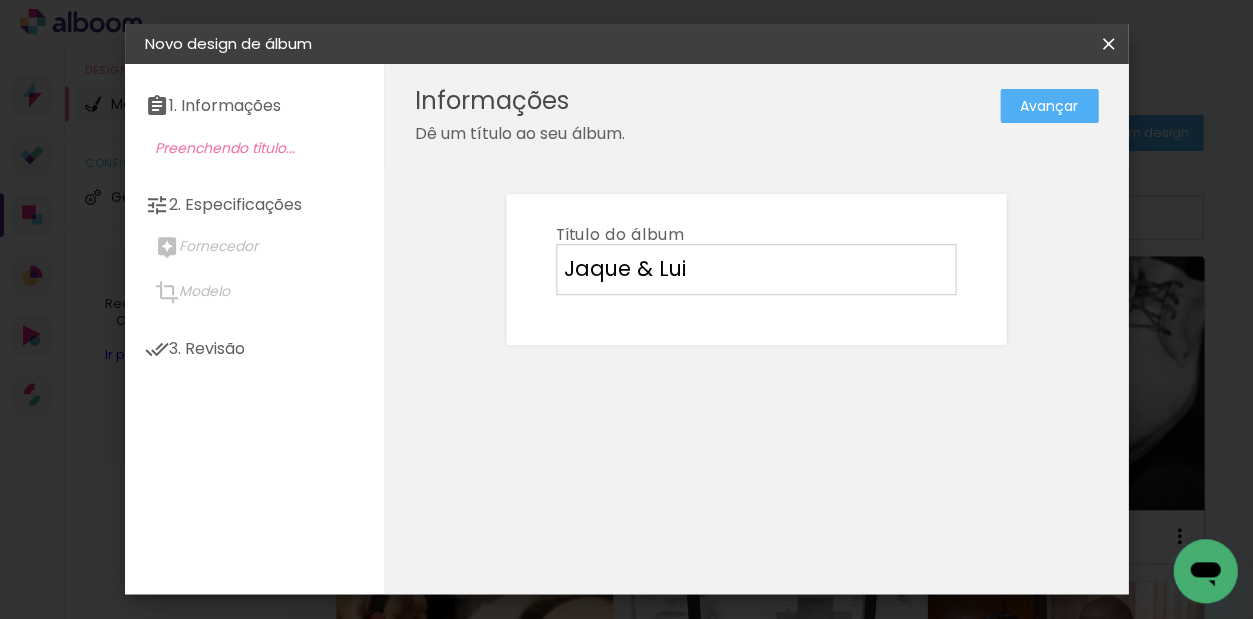 type on "Jaque & Luiz" 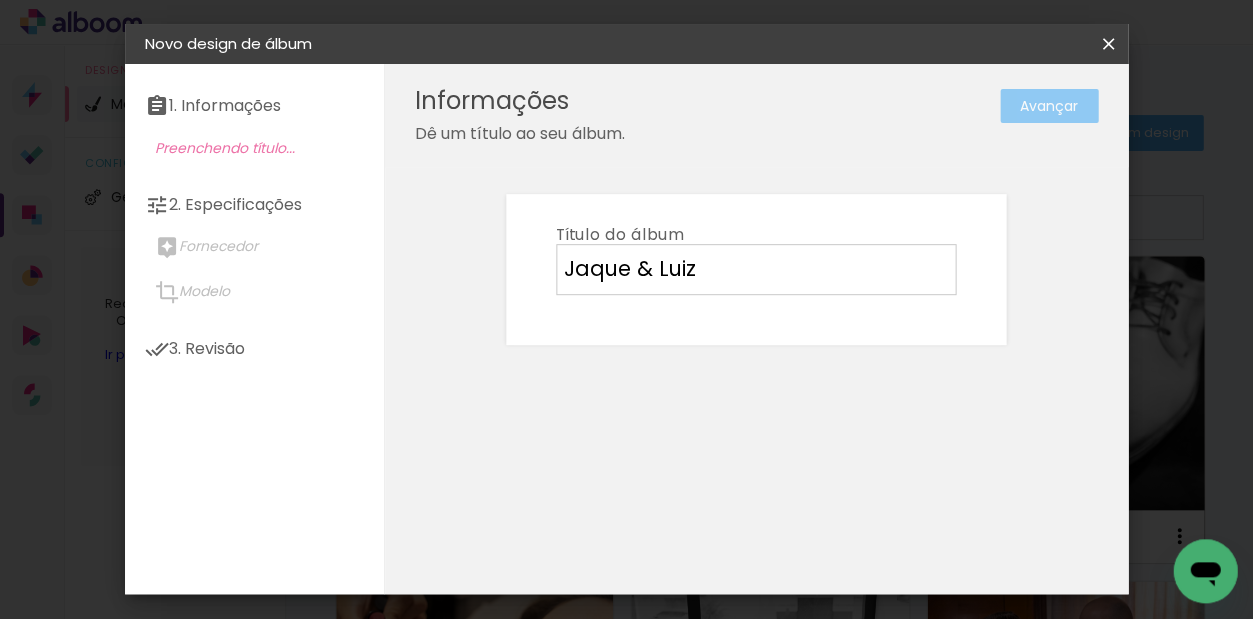 click on "Avançar" at bounding box center (0, 0) 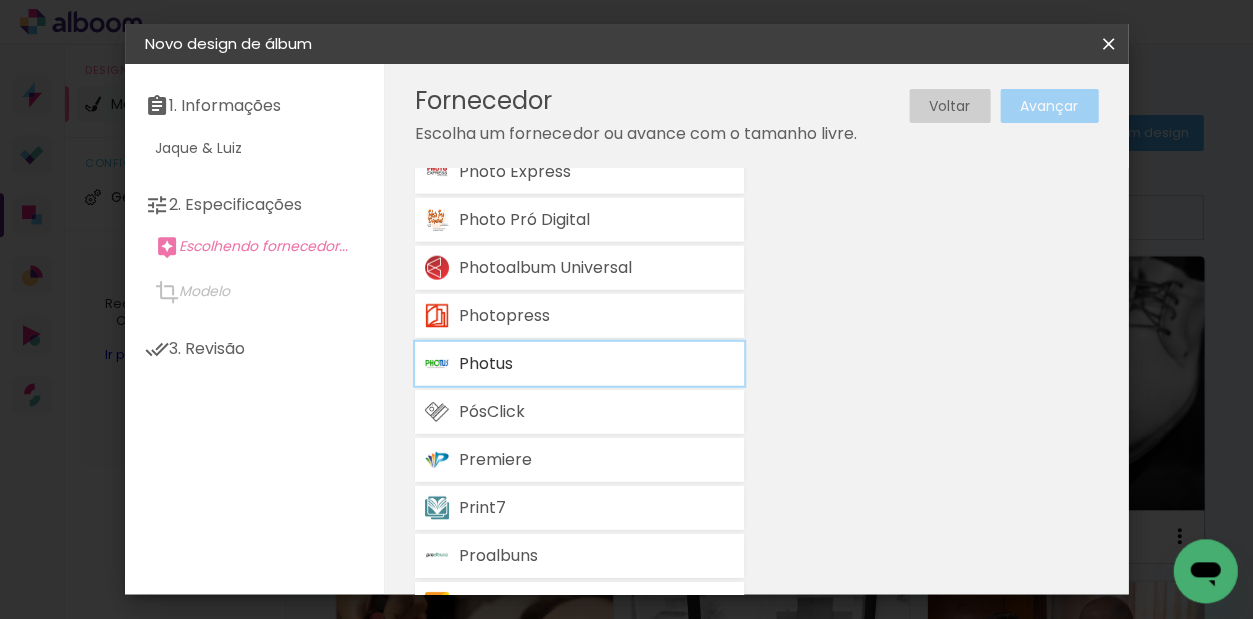 scroll, scrollTop: 3880, scrollLeft: 0, axis: vertical 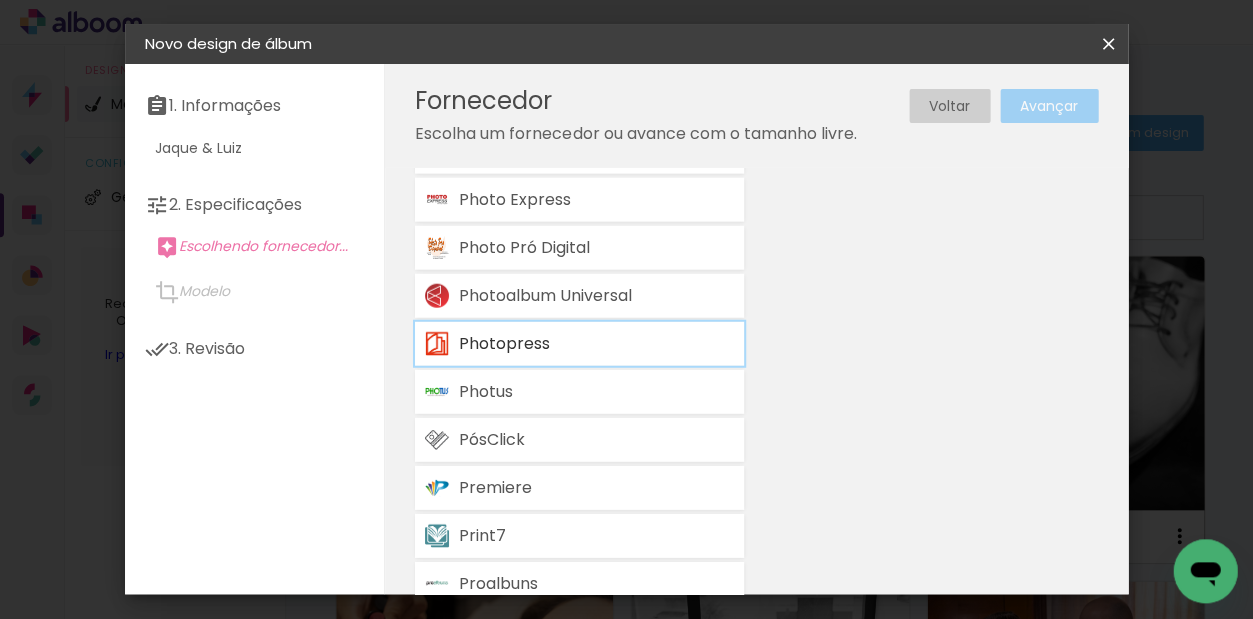 click on "Photopress" at bounding box center (597, 1094) 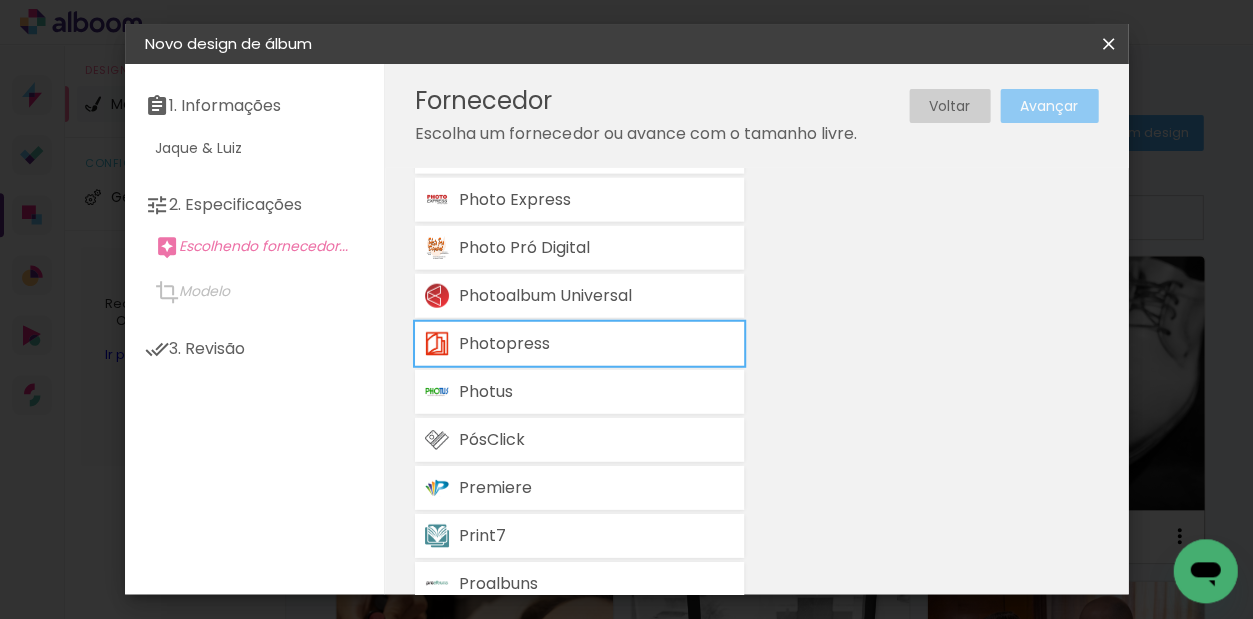 click on "Avançar" at bounding box center (0, 0) 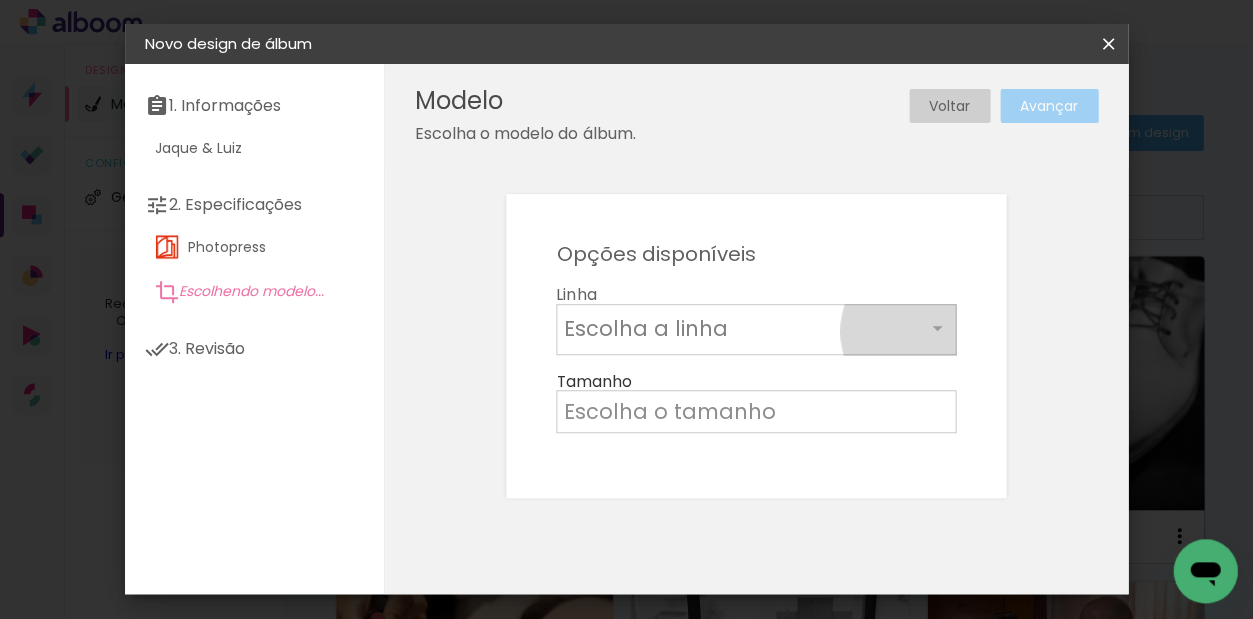 click 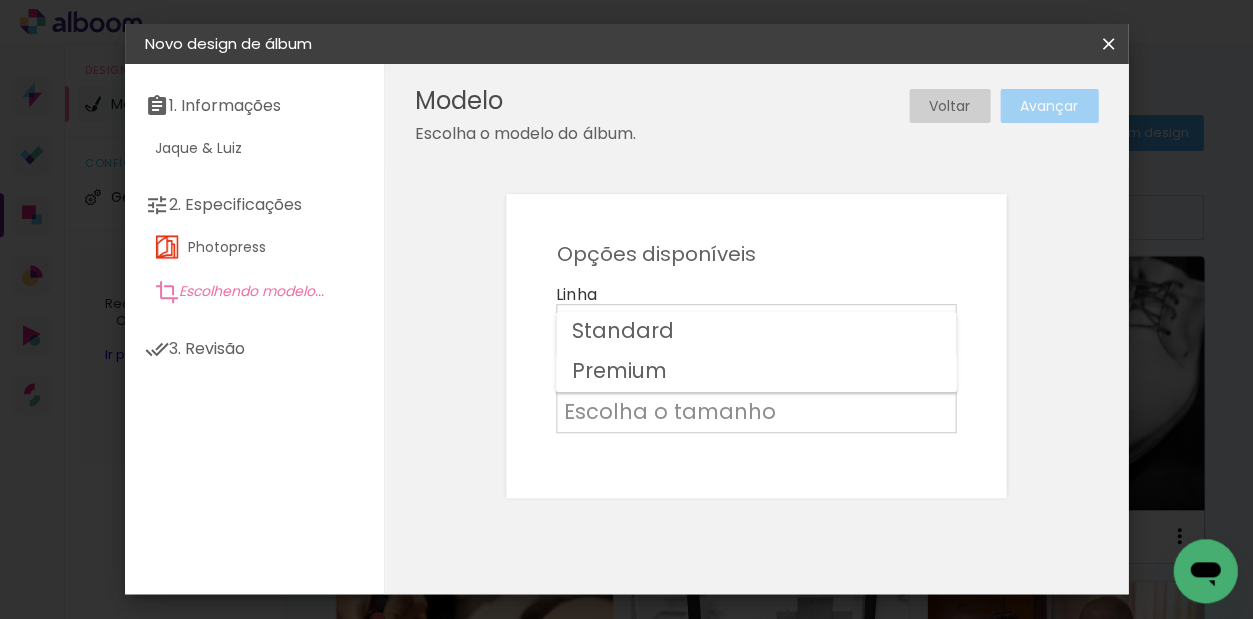 click on "Premium" at bounding box center (756, 372) 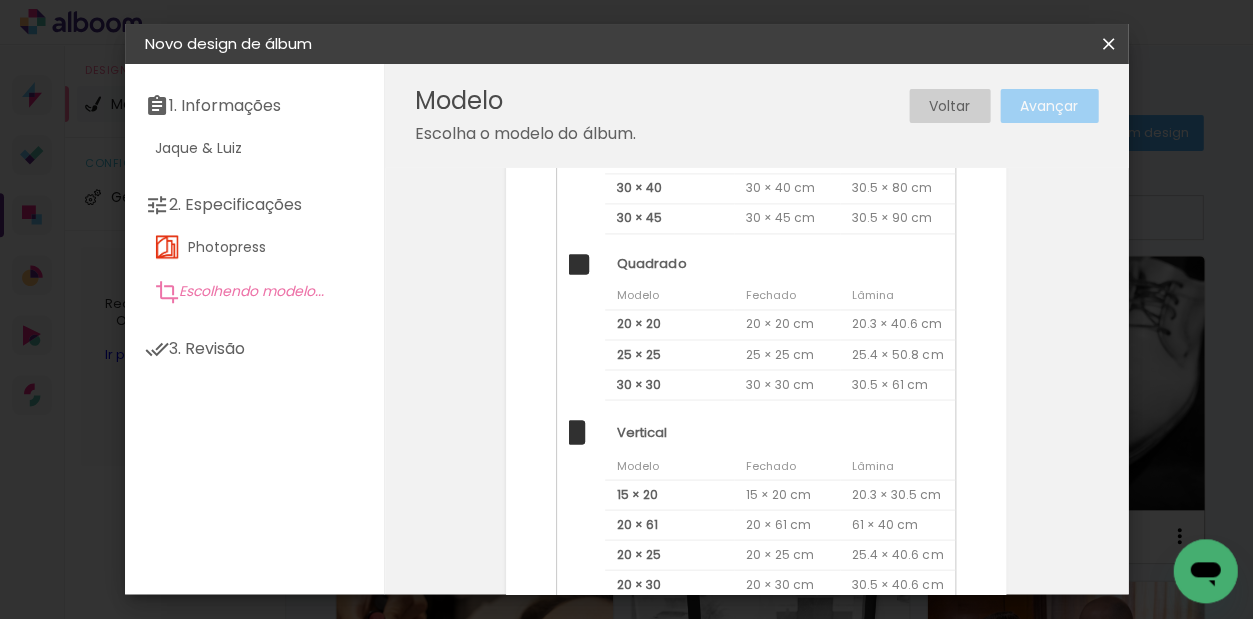 scroll, scrollTop: 476, scrollLeft: 0, axis: vertical 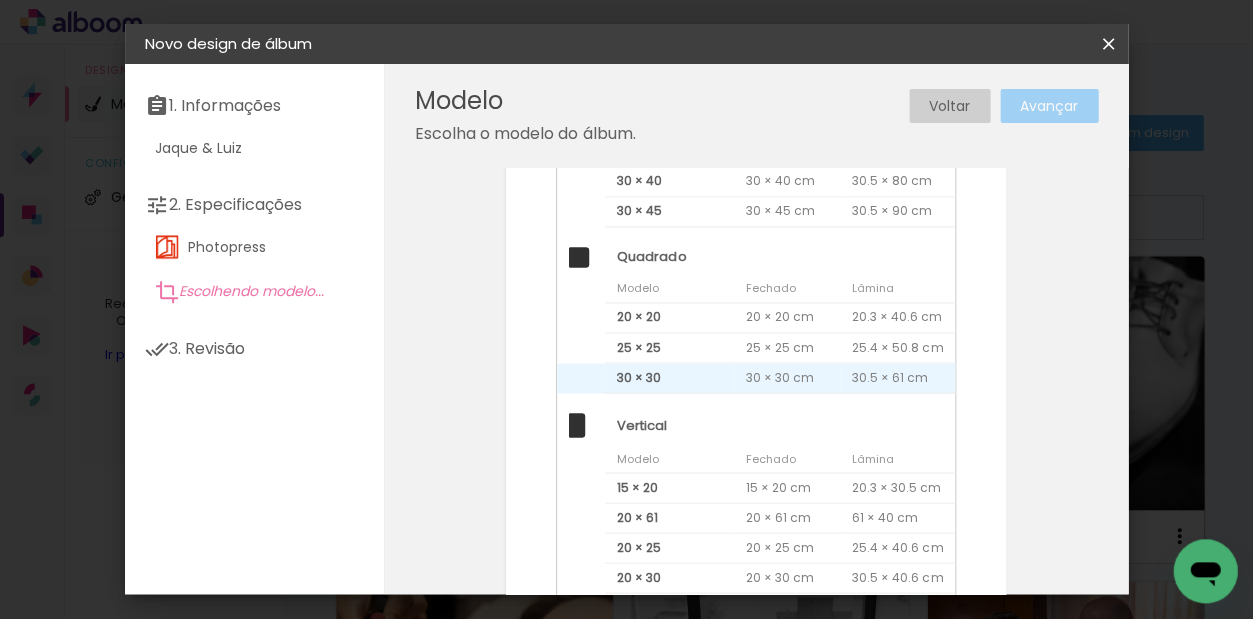 click on "30 × 30 cm" 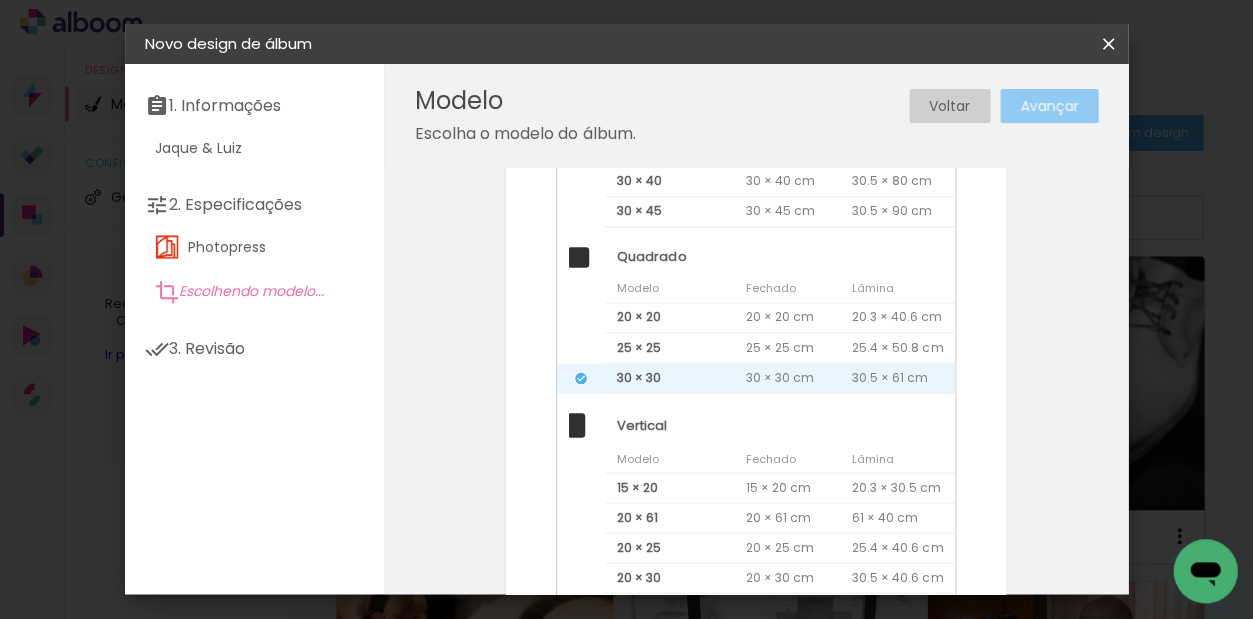 click on "Avançar" at bounding box center [1049, 106] 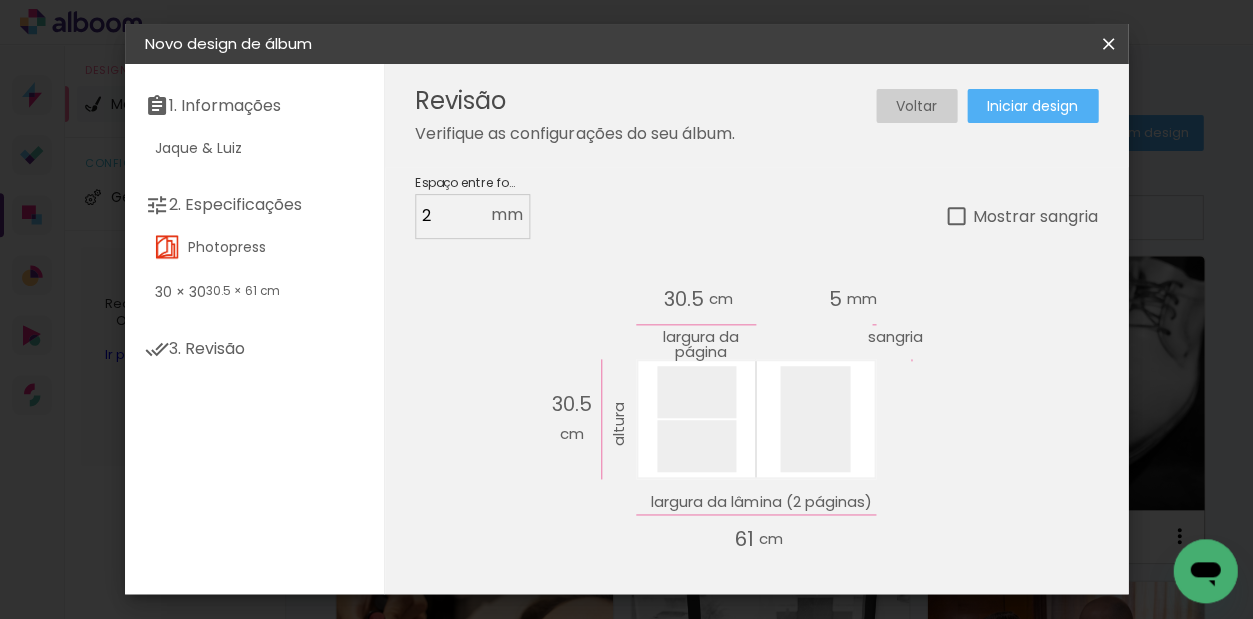 click on "Iniciar design" at bounding box center (1032, 106) 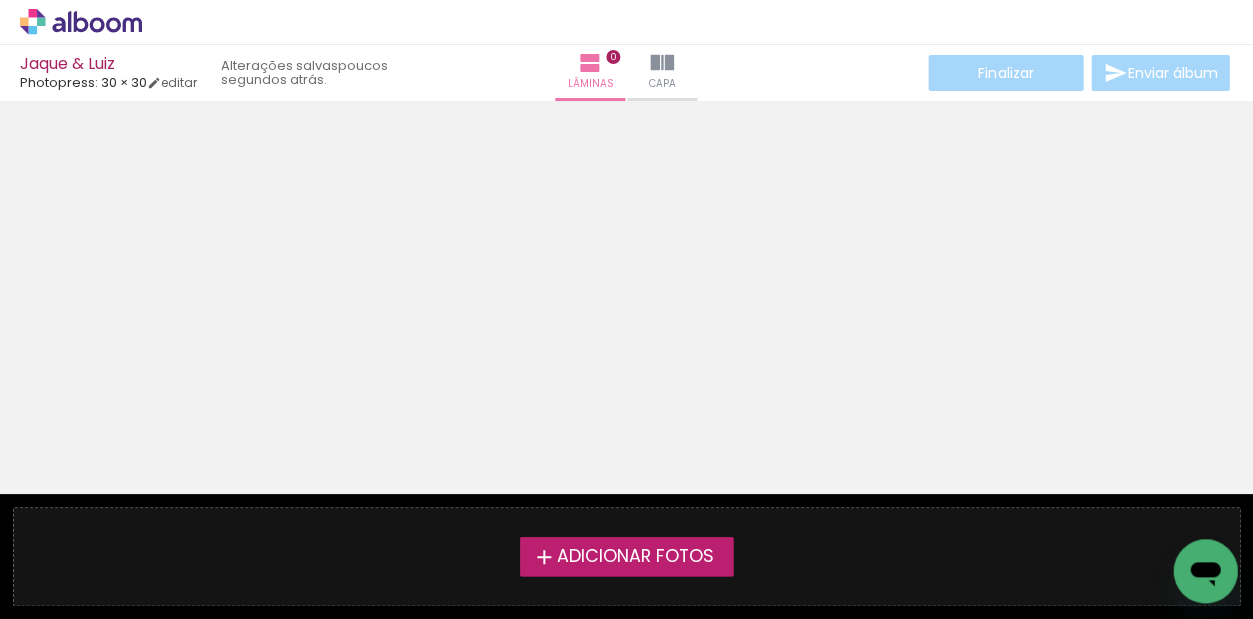click on "Adicionar Fotos" at bounding box center [634, 557] 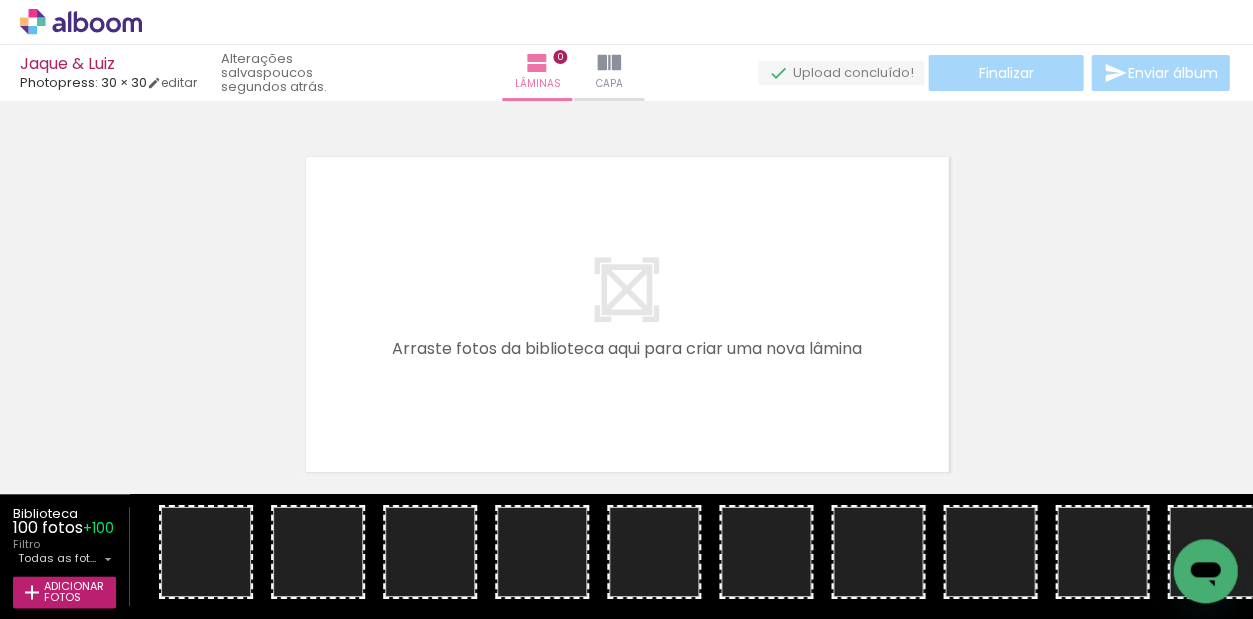 scroll, scrollTop: 25, scrollLeft: 0, axis: vertical 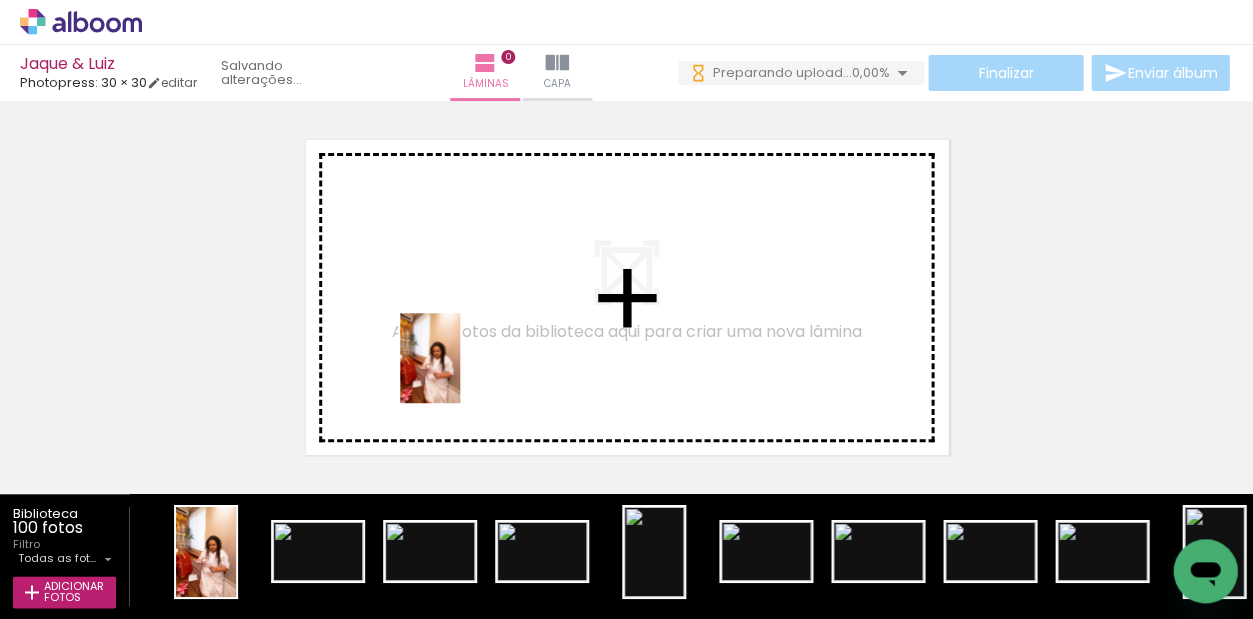 drag, startPoint x: 211, startPoint y: 573, endPoint x: 460, endPoint y: 373, distance: 319.37595 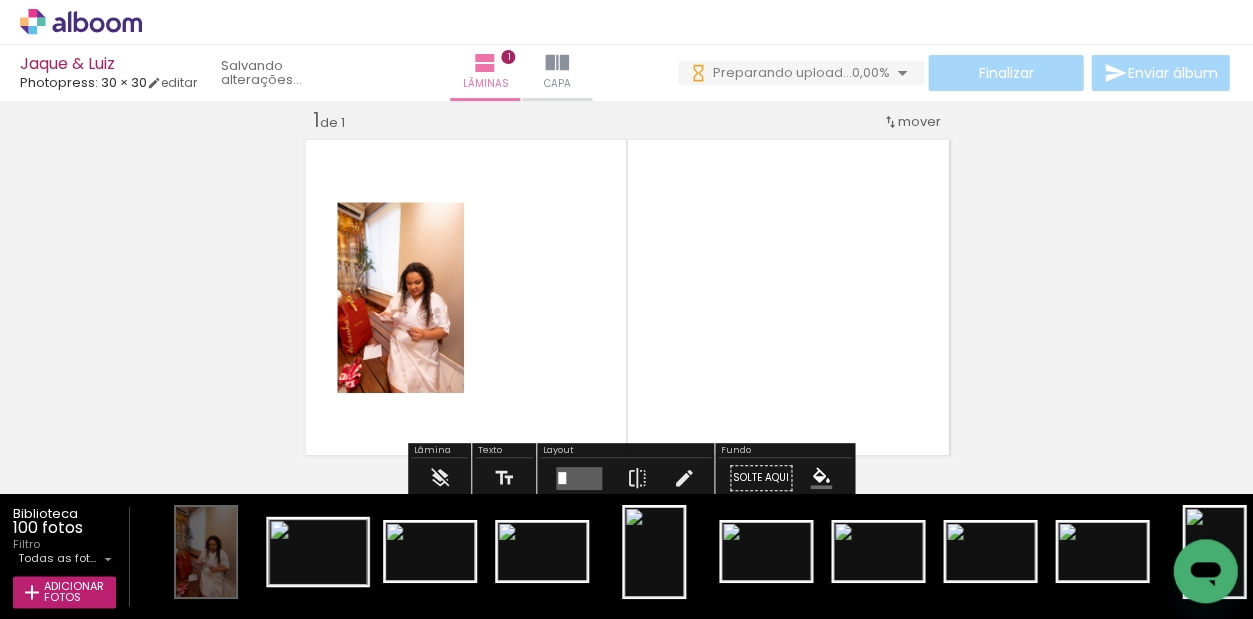scroll, scrollTop: 0, scrollLeft: 0, axis: both 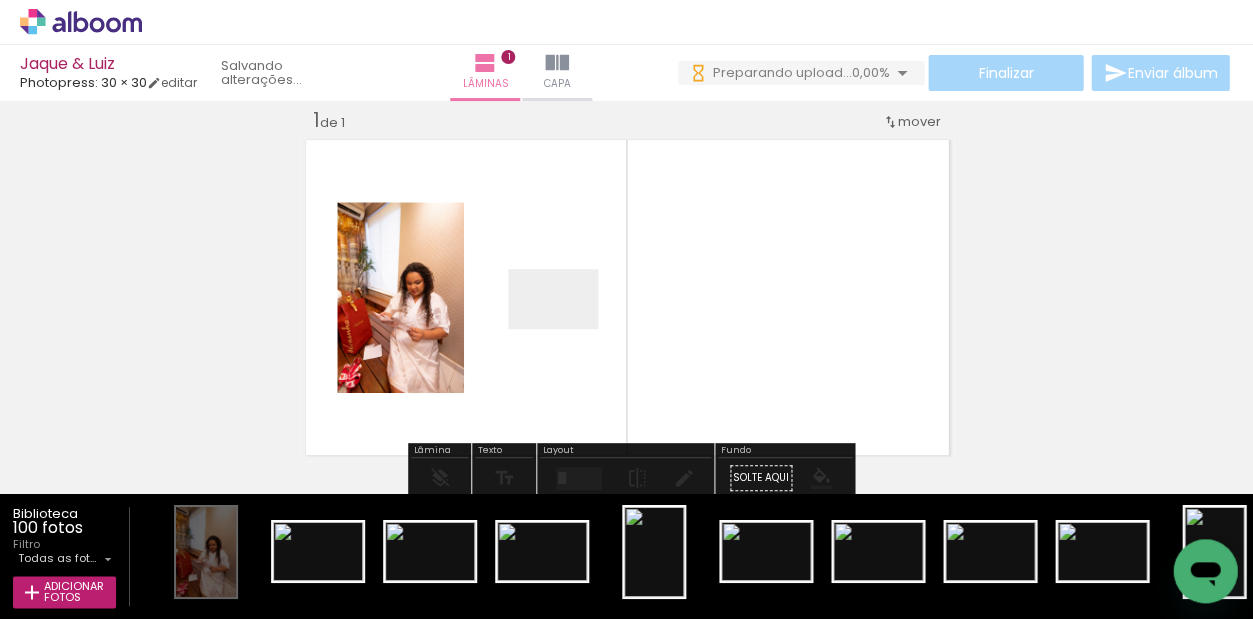 drag, startPoint x: 313, startPoint y: 581, endPoint x: 569, endPoint y: 329, distance: 359.22137 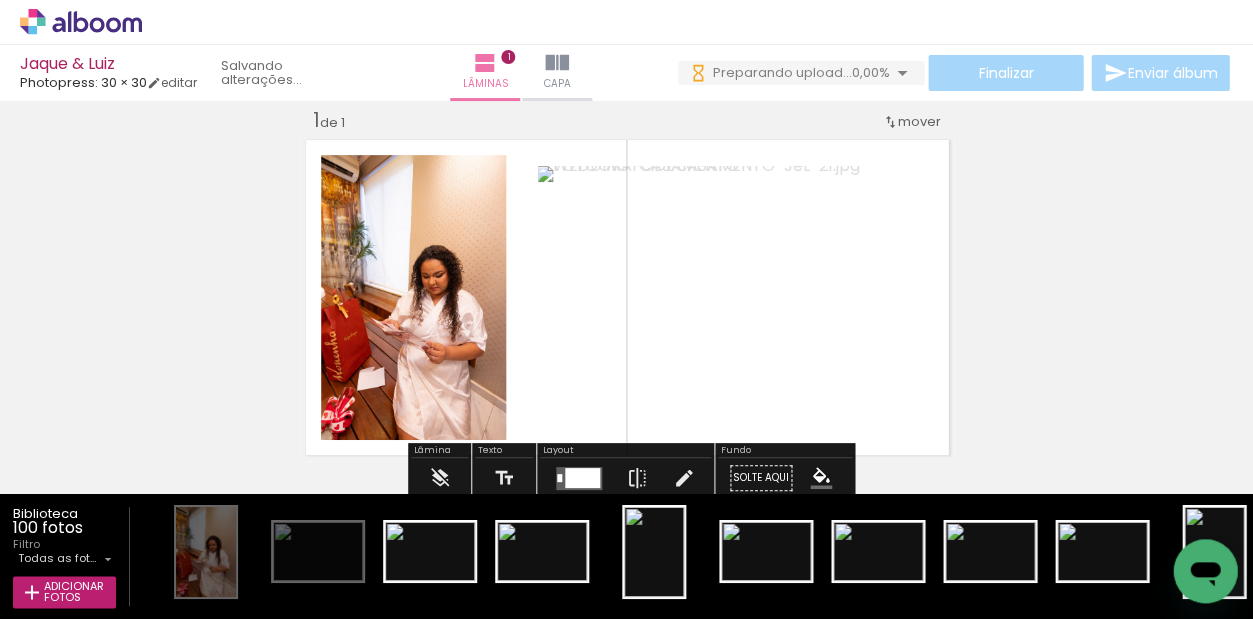 scroll, scrollTop: 0, scrollLeft: 0, axis: both 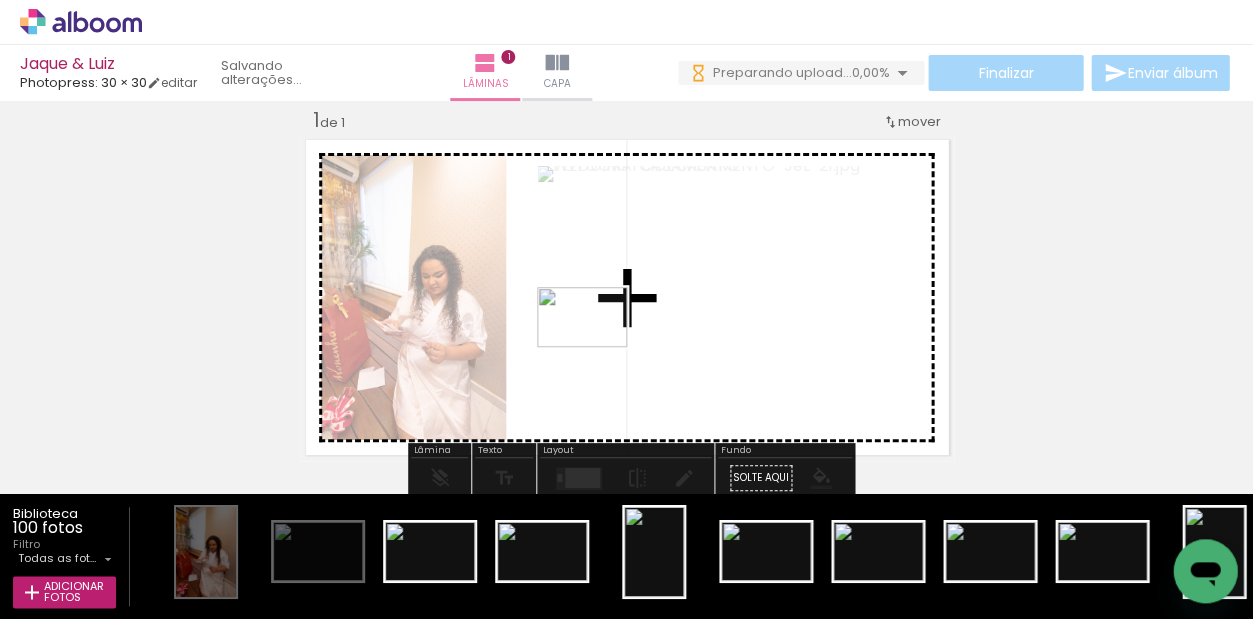drag, startPoint x: 428, startPoint y: 561, endPoint x: 597, endPoint y: 347, distance: 272.6848 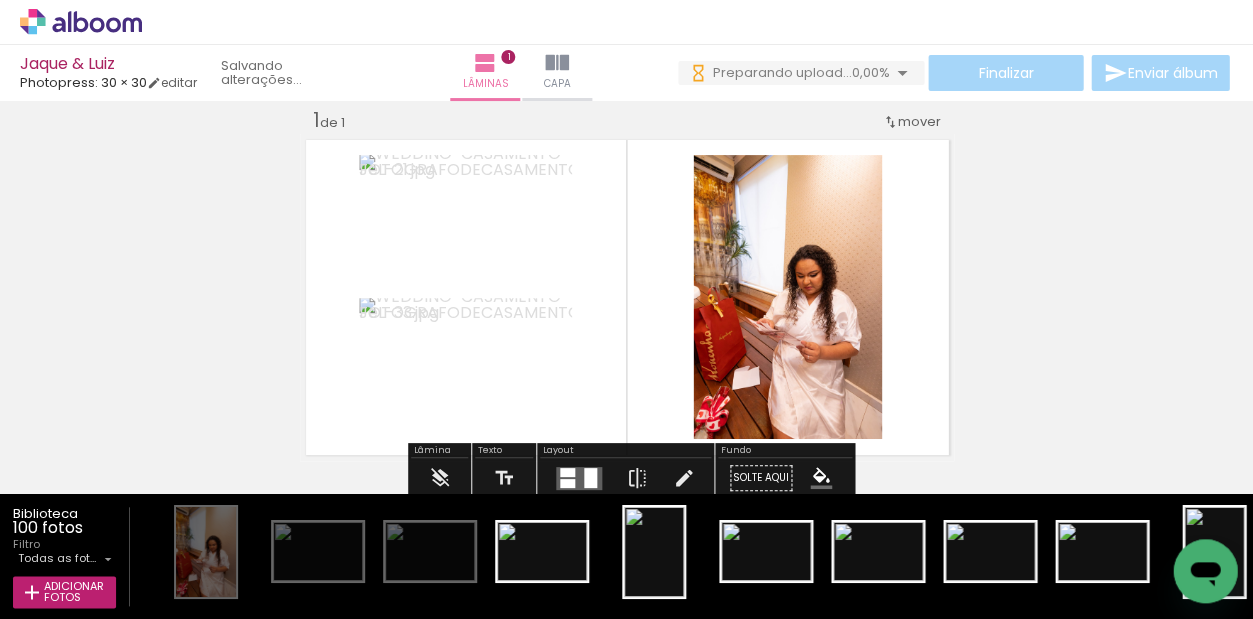 scroll, scrollTop: 0, scrollLeft: 0, axis: both 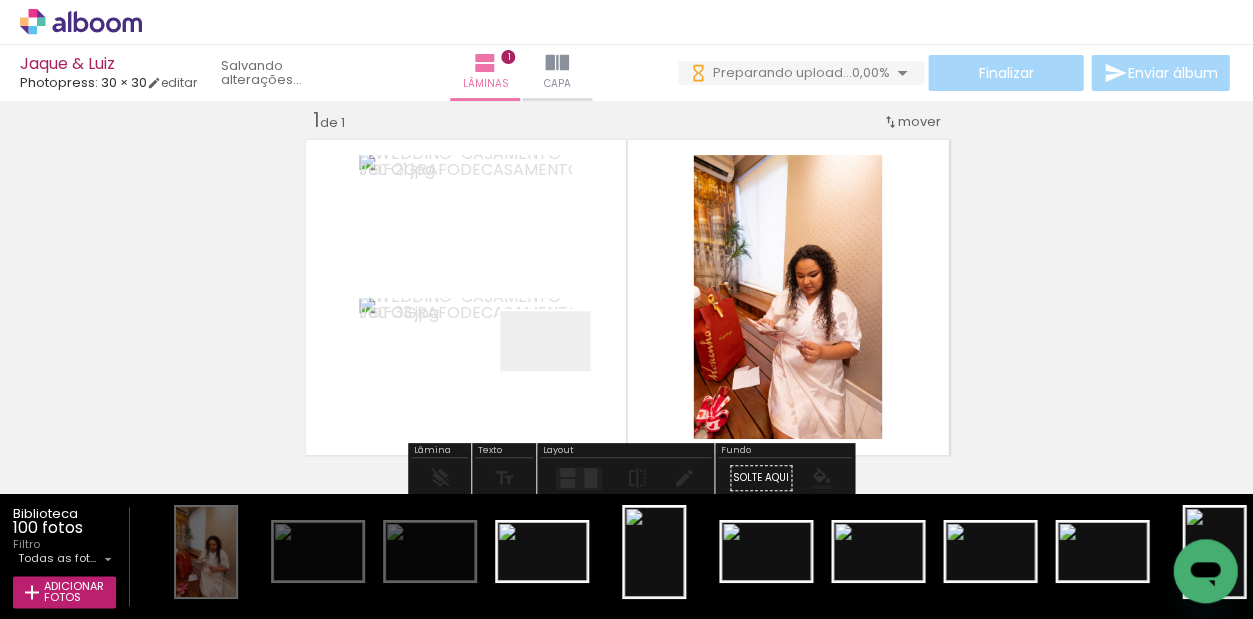 drag, startPoint x: 533, startPoint y: 562, endPoint x: 562, endPoint y: 365, distance: 199.12308 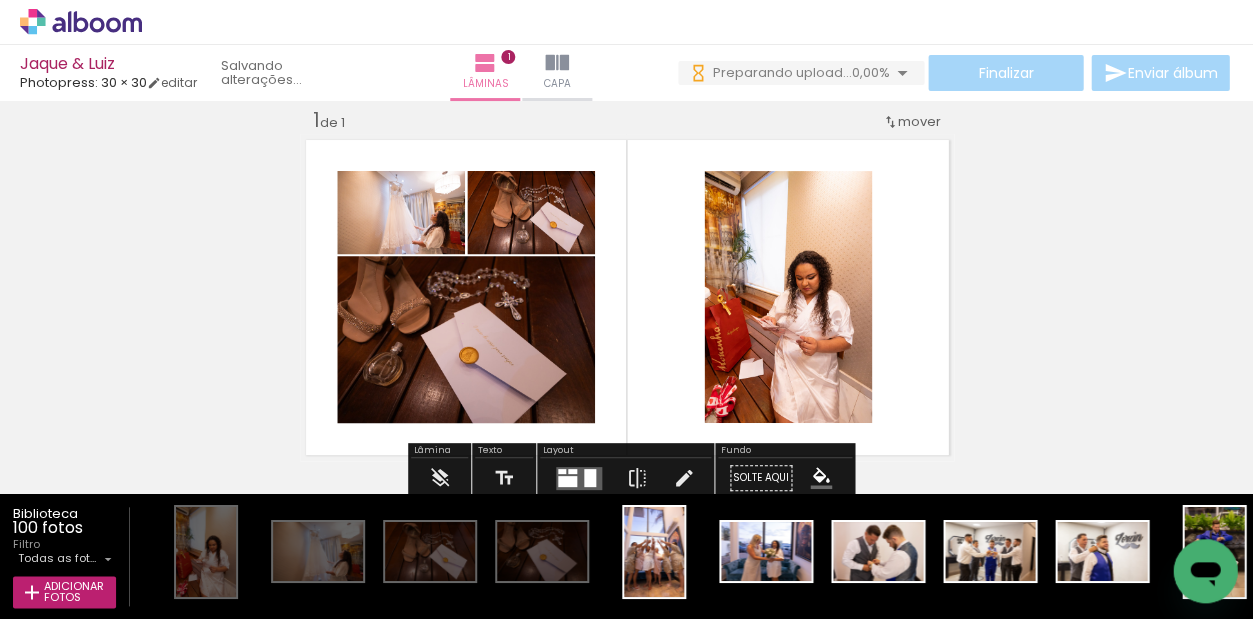 scroll, scrollTop: 0, scrollLeft: 0, axis: both 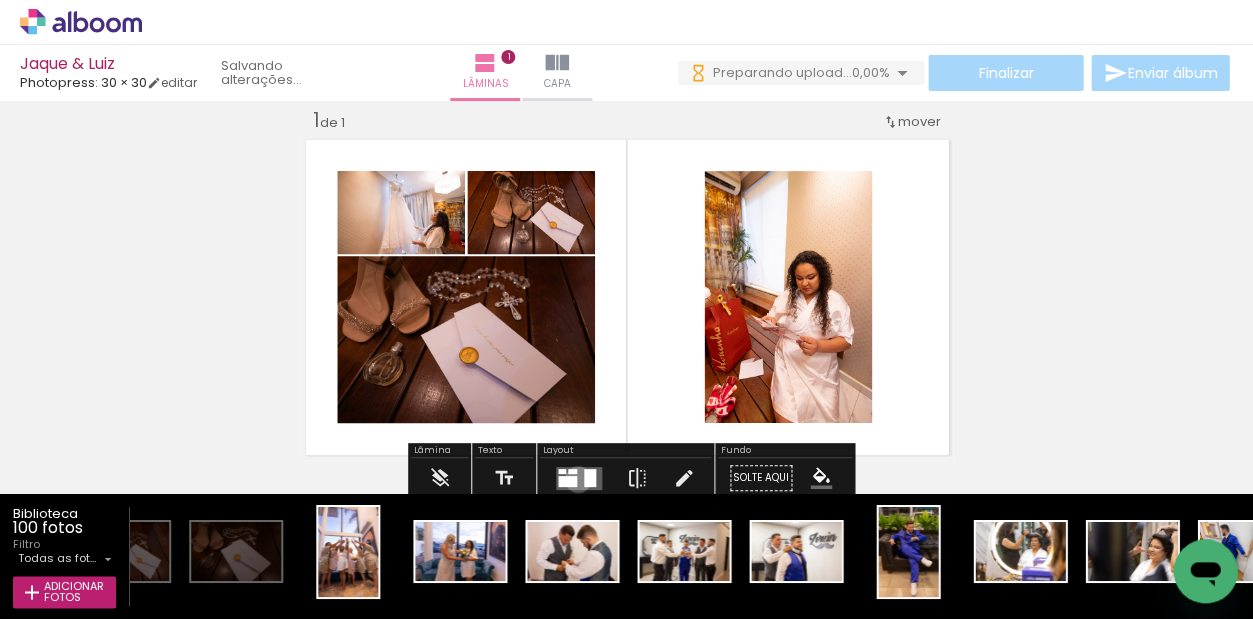 click at bounding box center (579, 477) 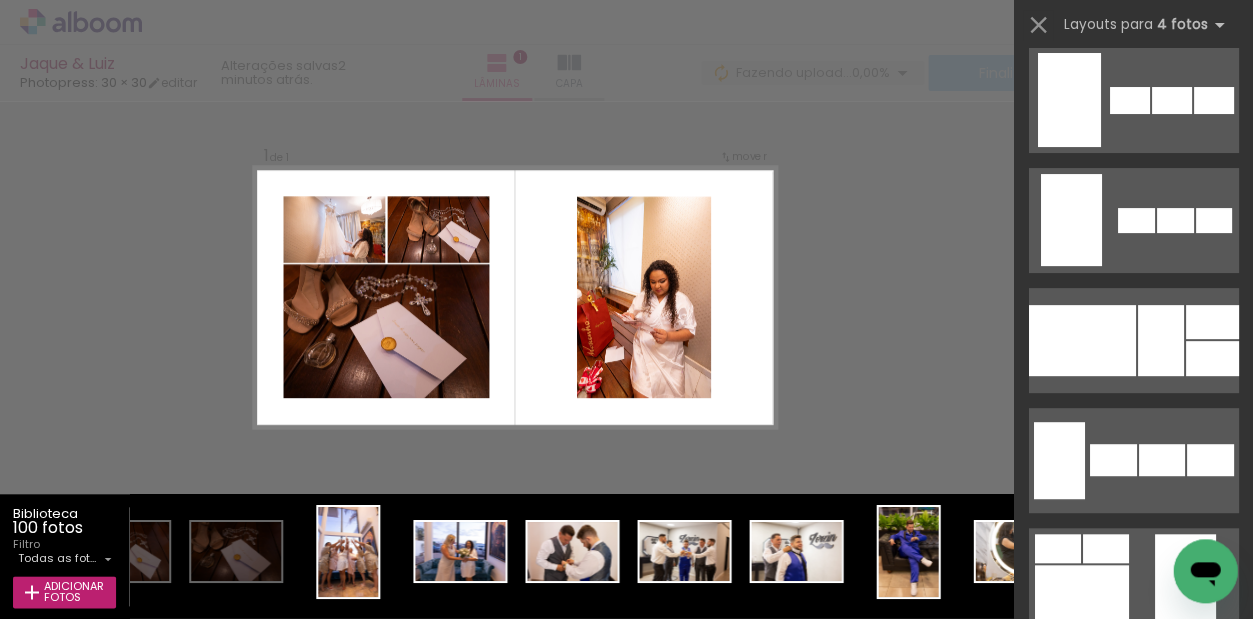 scroll, scrollTop: 1455, scrollLeft: 0, axis: vertical 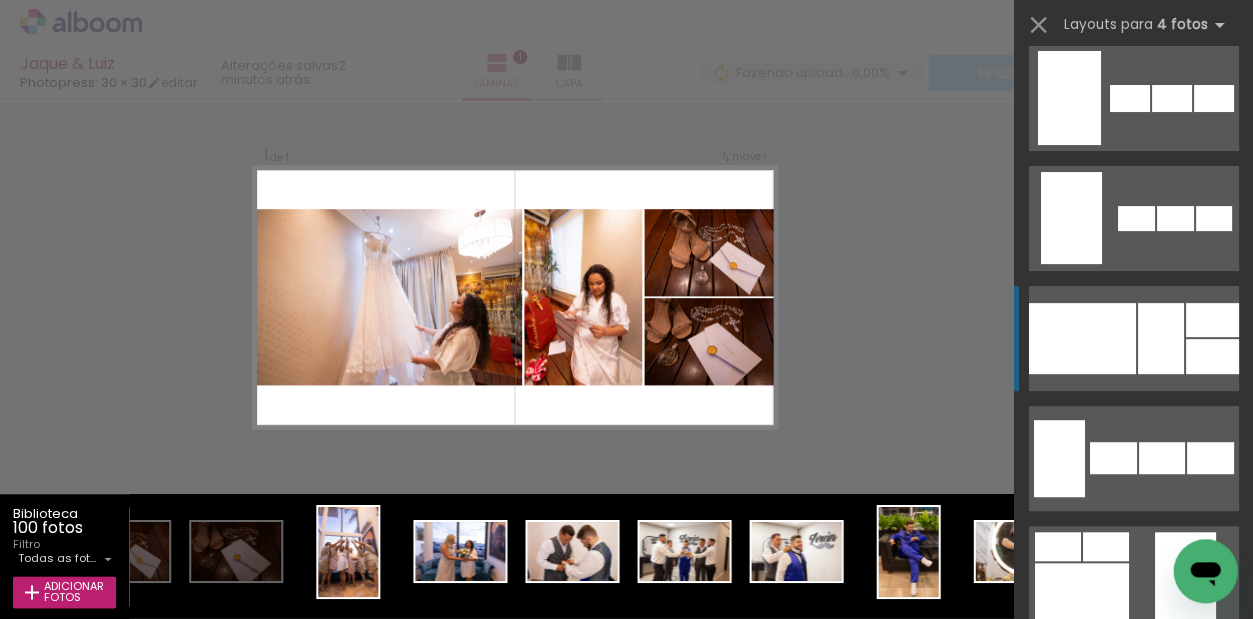 click at bounding box center [1135, 218] 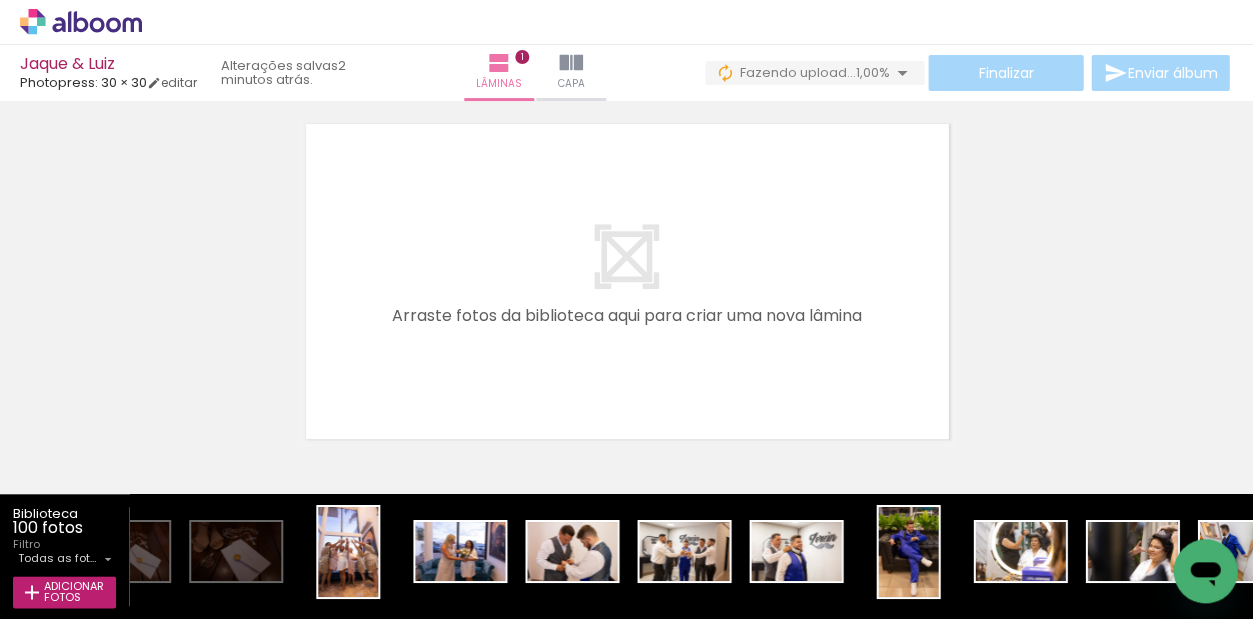 scroll, scrollTop: 421, scrollLeft: 0, axis: vertical 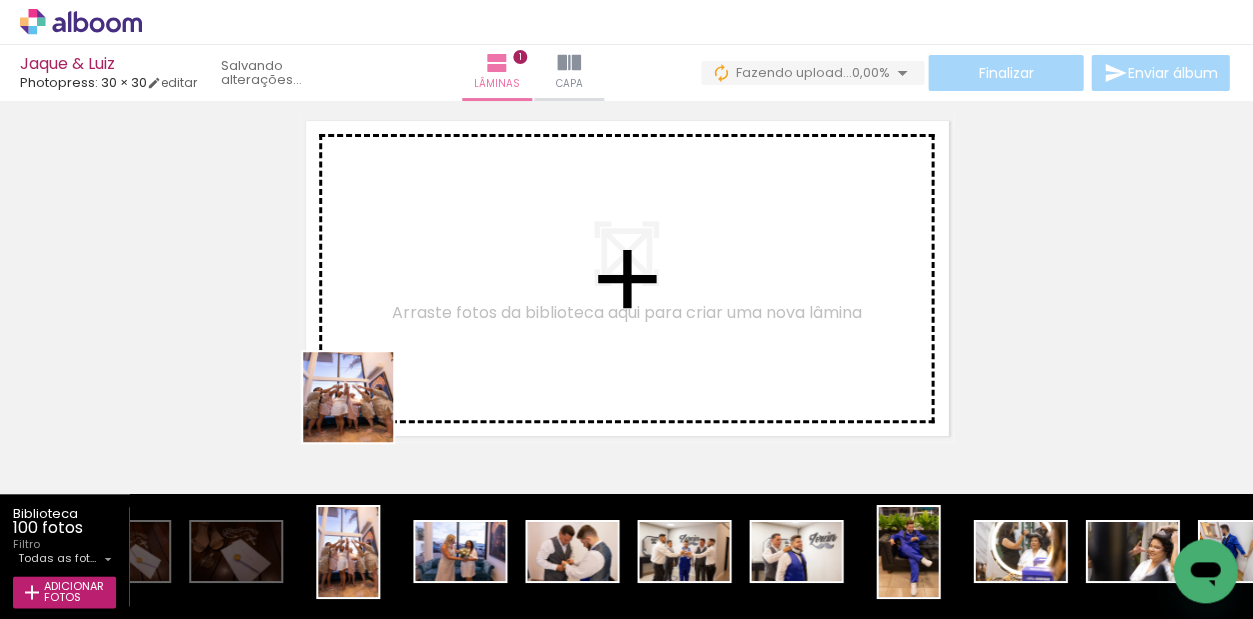 drag, startPoint x: 360, startPoint y: 565, endPoint x: 376, endPoint y: 348, distance: 217.58907 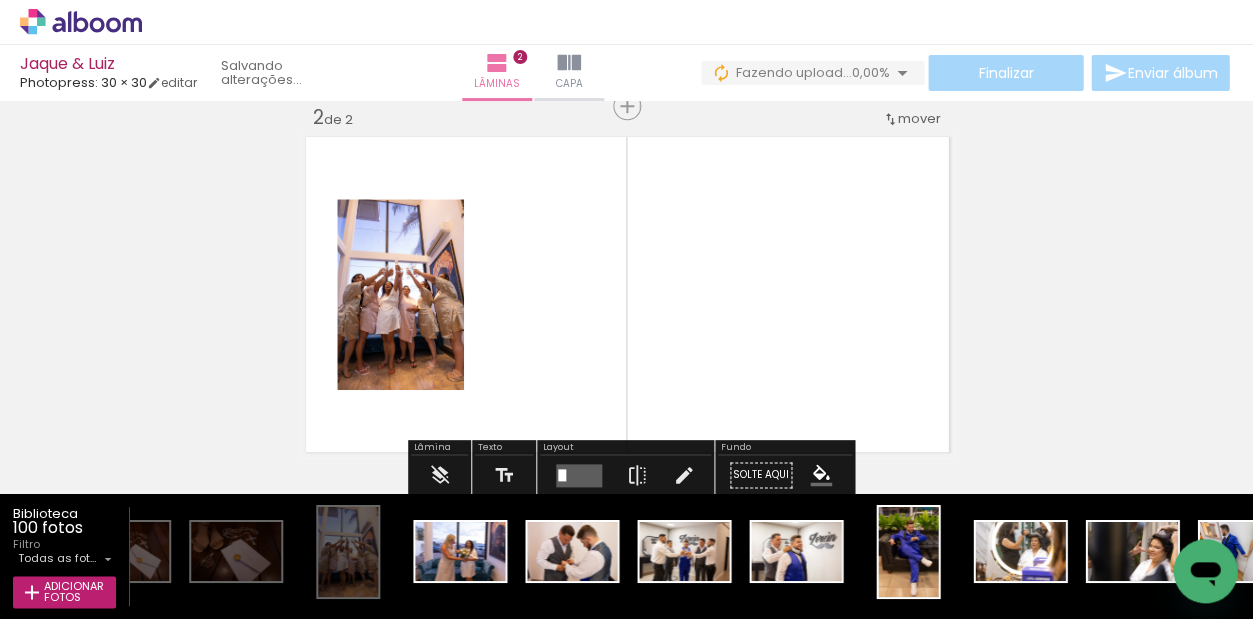 scroll, scrollTop: 402, scrollLeft: 0, axis: vertical 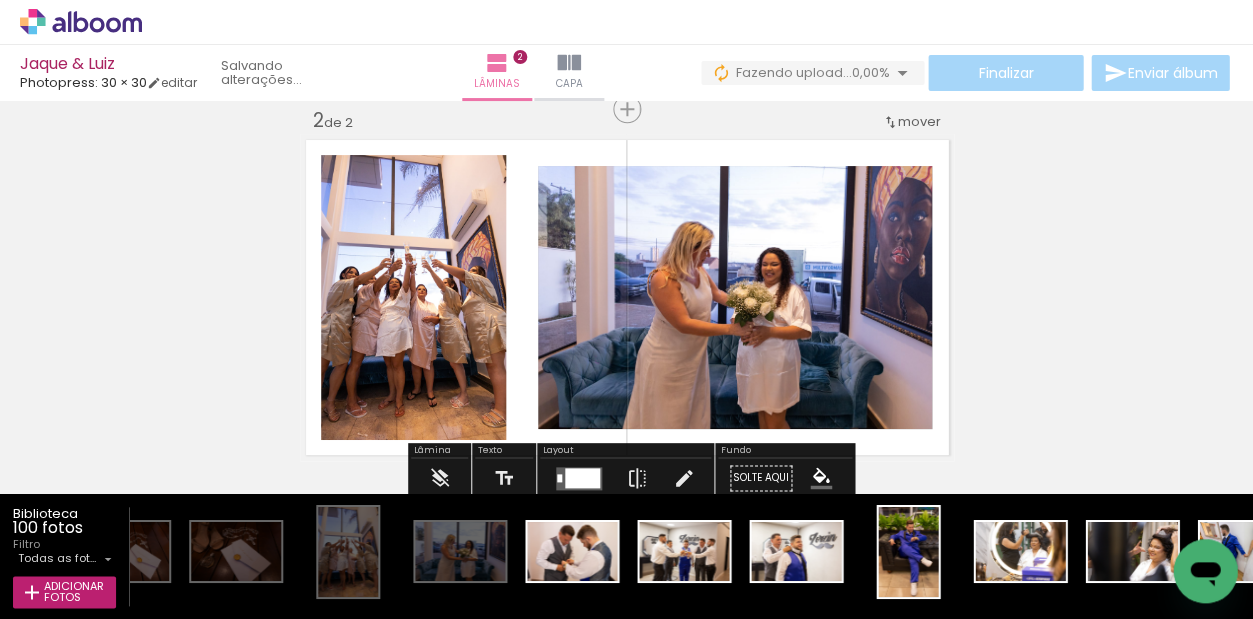drag, startPoint x: 458, startPoint y: 571, endPoint x: 472, endPoint y: 411, distance: 160.61133 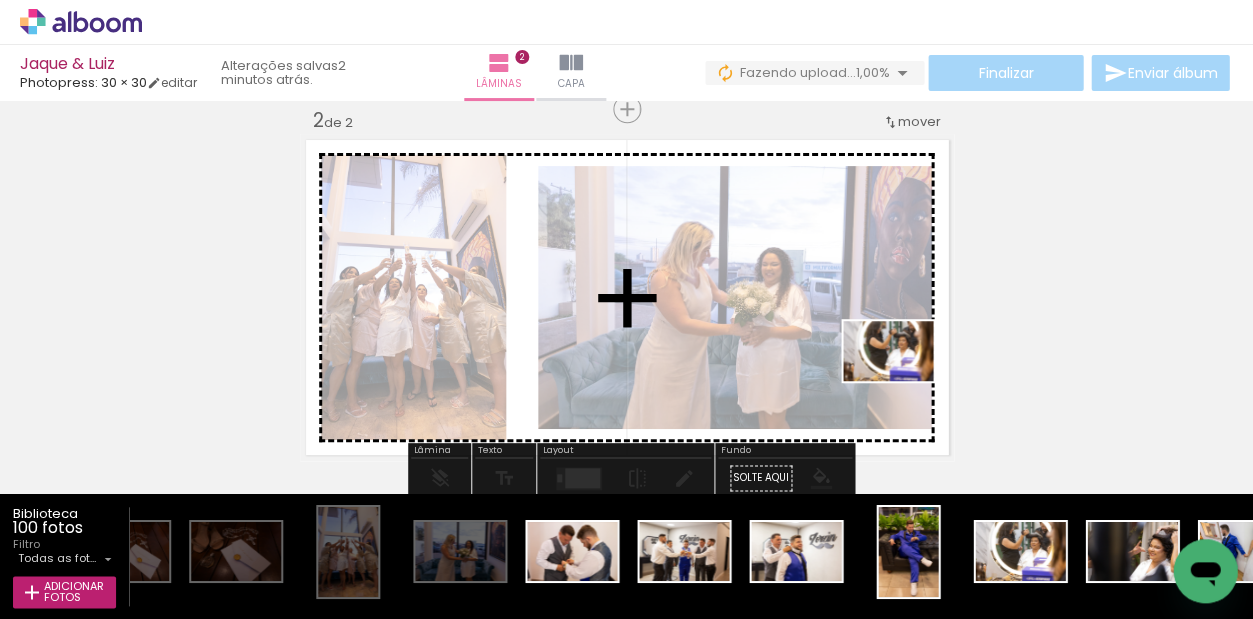 drag, startPoint x: 1045, startPoint y: 557, endPoint x: 903, endPoint y: 381, distance: 226.14156 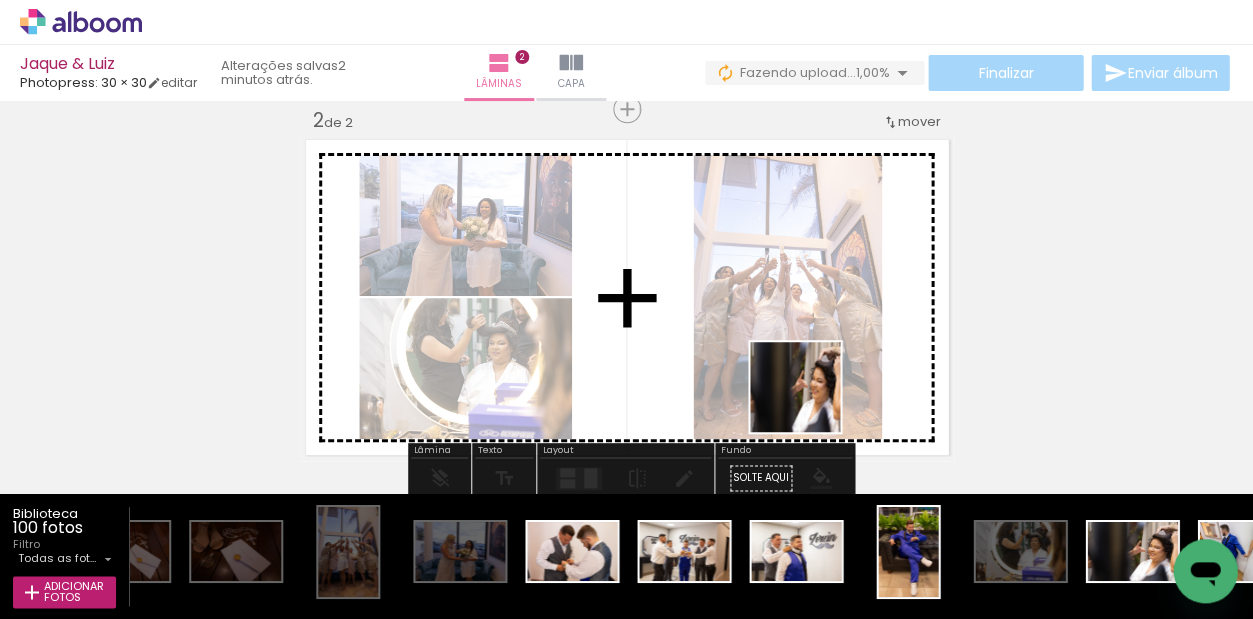 drag, startPoint x: 1116, startPoint y: 553, endPoint x: 749, endPoint y: 360, distance: 414.65408 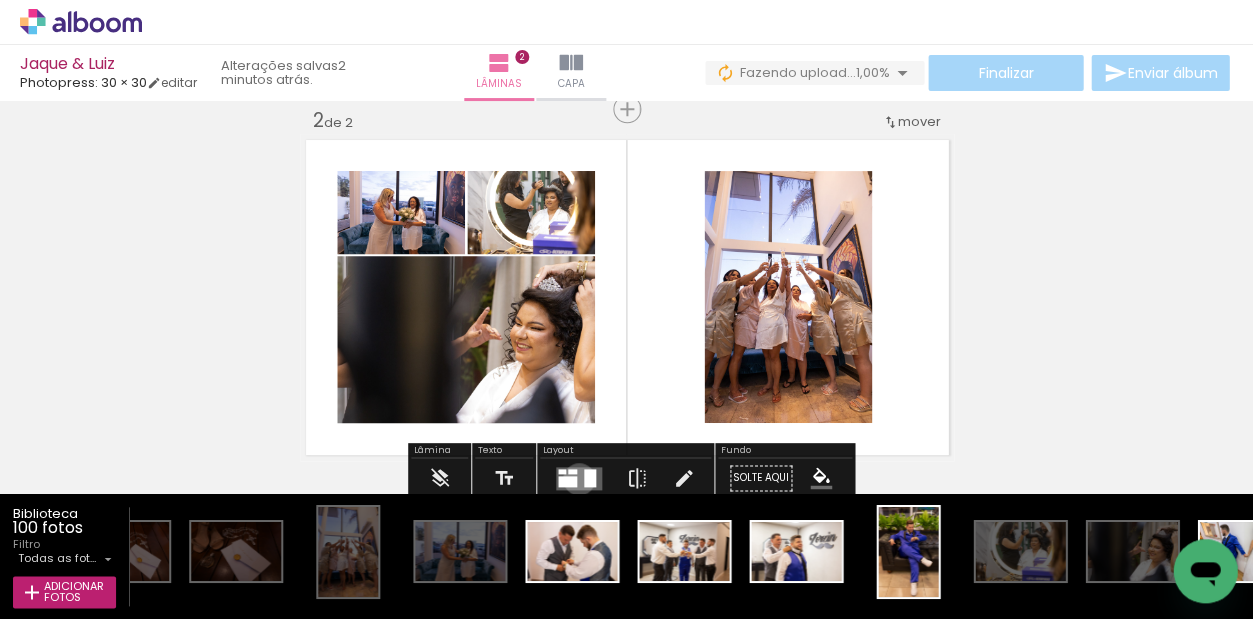 click at bounding box center (579, 477) 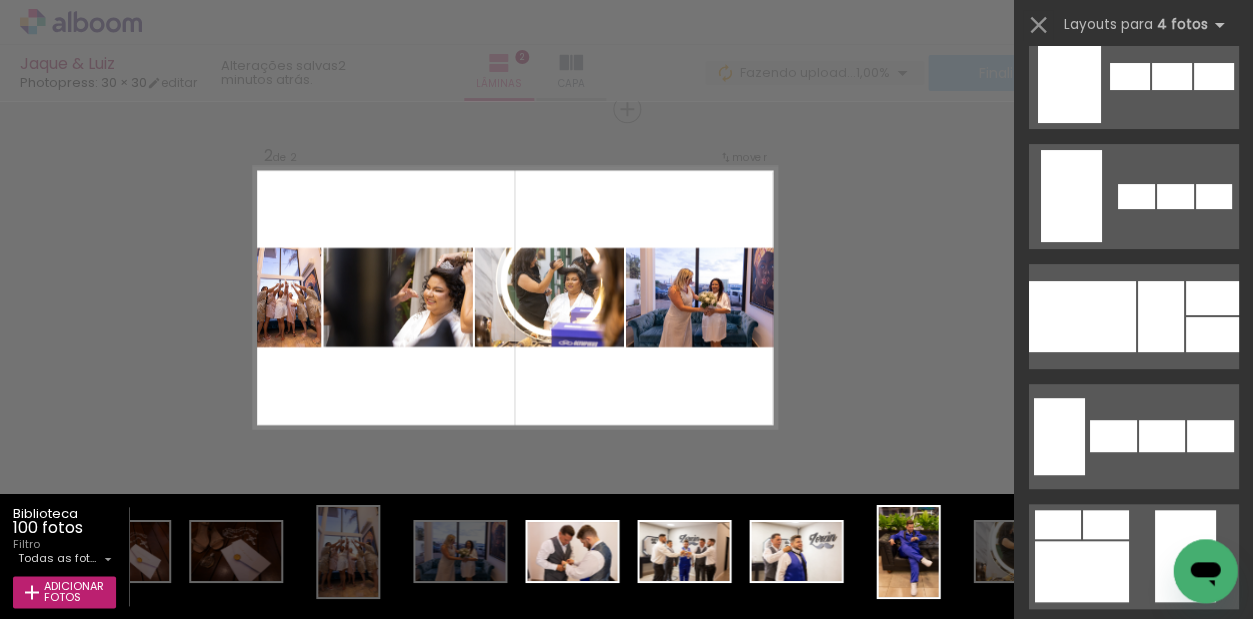scroll, scrollTop: 1518, scrollLeft: 0, axis: vertical 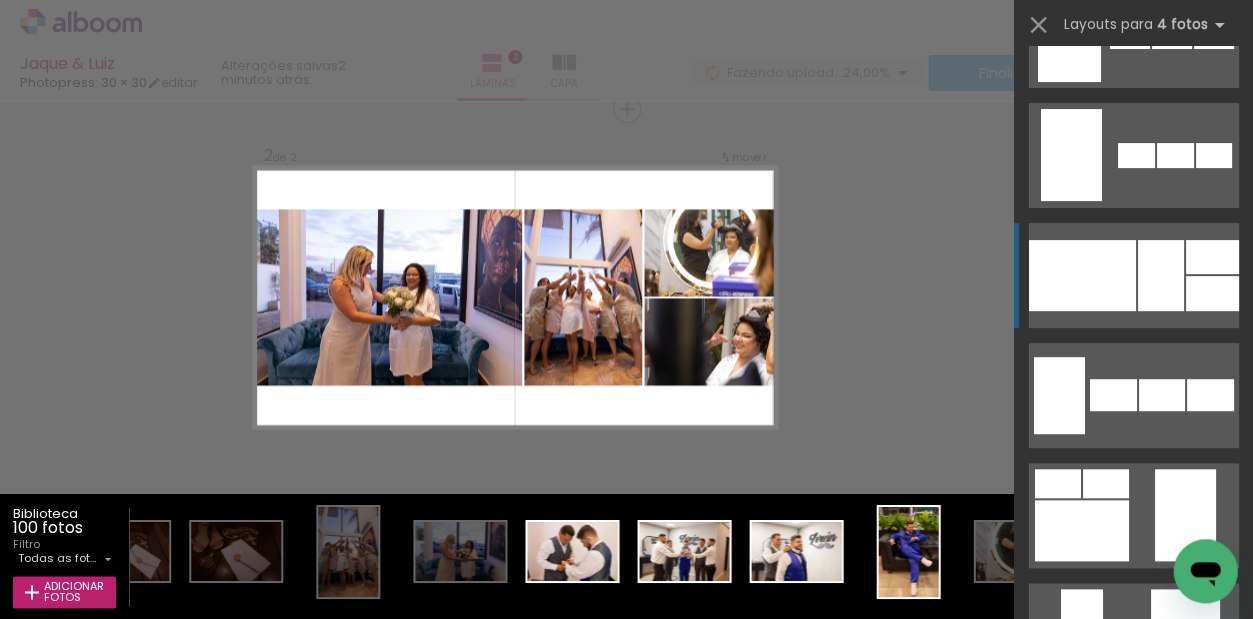 click at bounding box center (1135, 155) 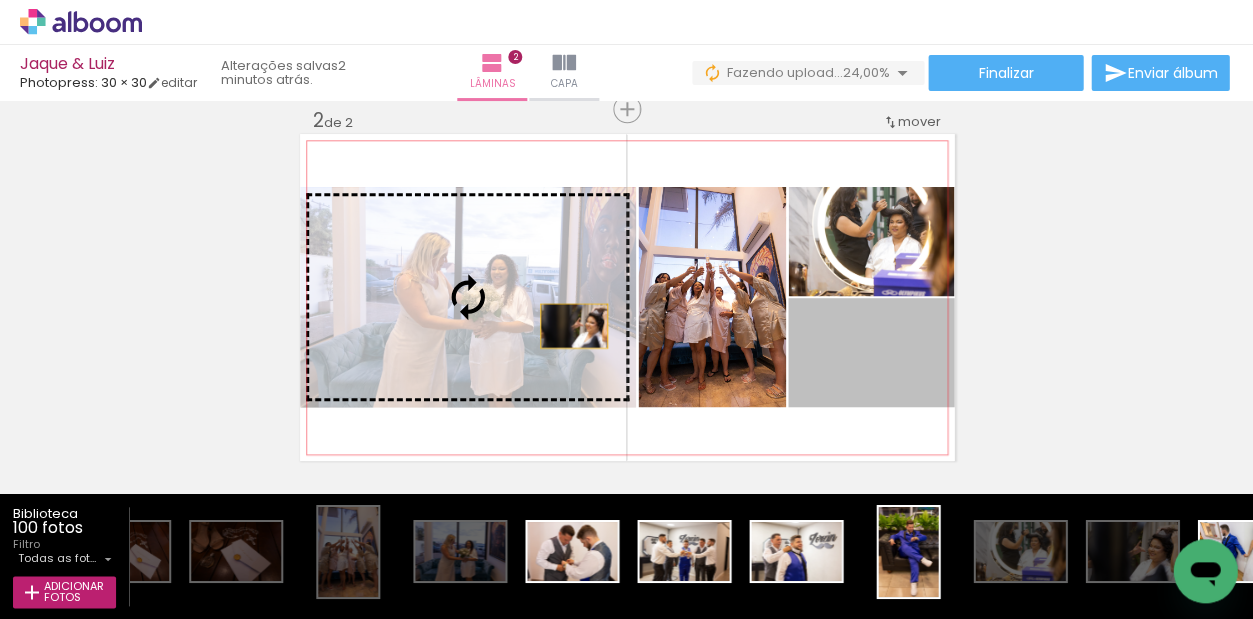 drag, startPoint x: 910, startPoint y: 375, endPoint x: 561, endPoint y: 321, distance: 353.15295 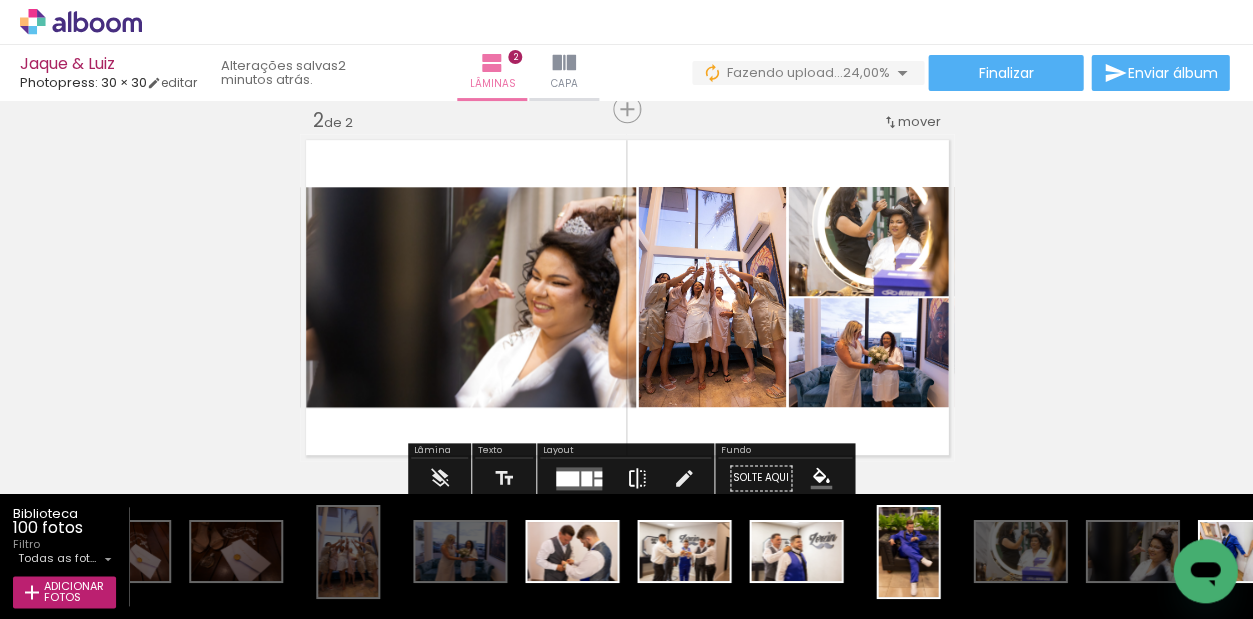 click at bounding box center (637, 478) 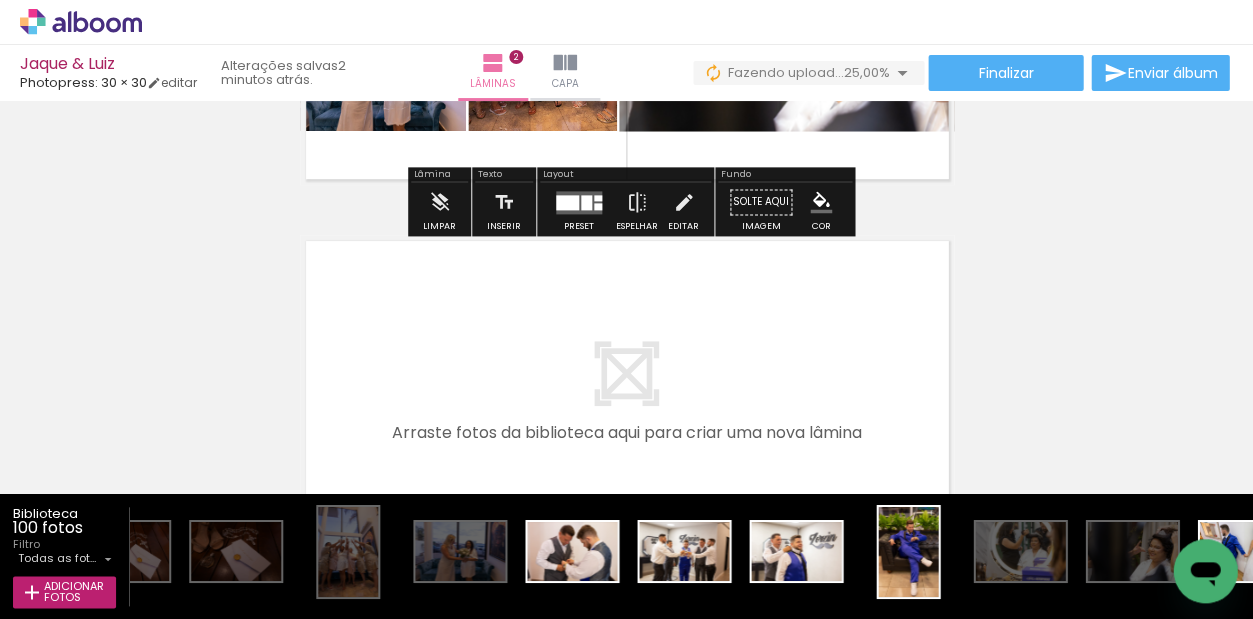 scroll, scrollTop: 733, scrollLeft: 0, axis: vertical 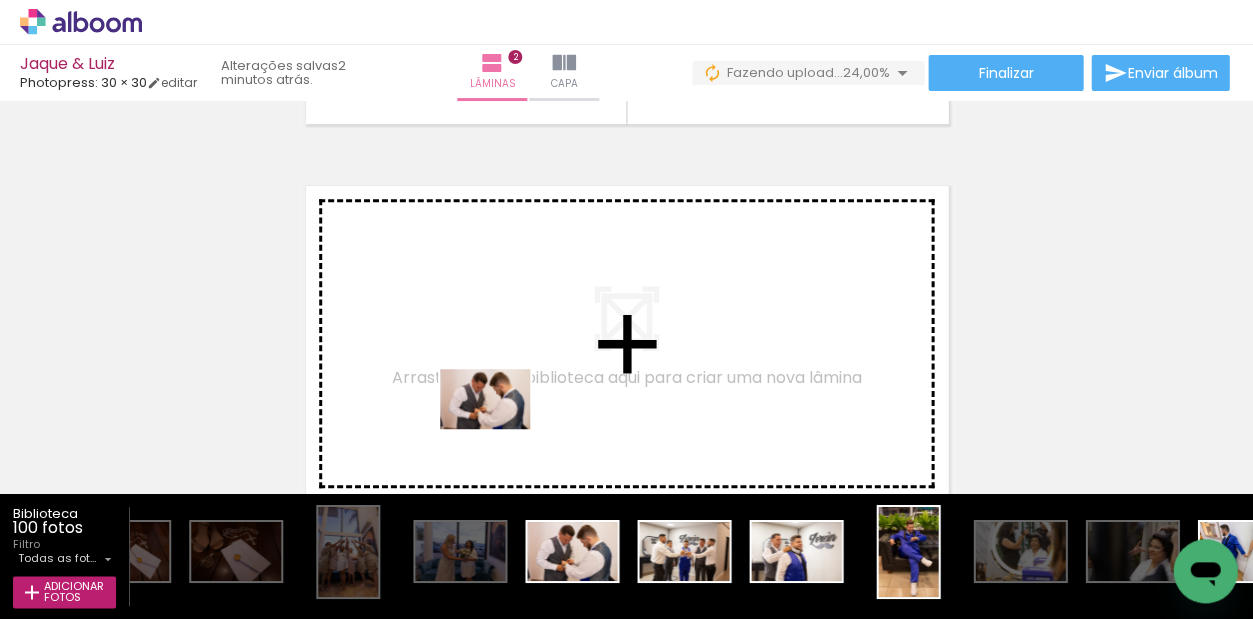drag, startPoint x: 575, startPoint y: 559, endPoint x: 495, endPoint y: 397, distance: 180.67651 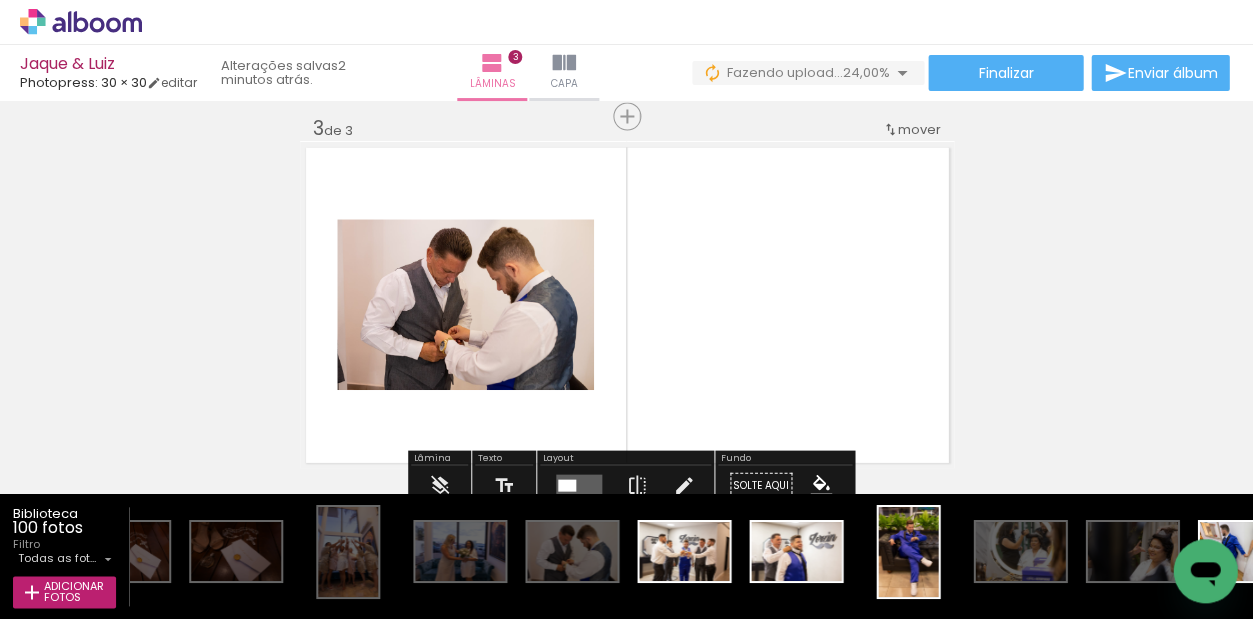 scroll, scrollTop: 779, scrollLeft: 0, axis: vertical 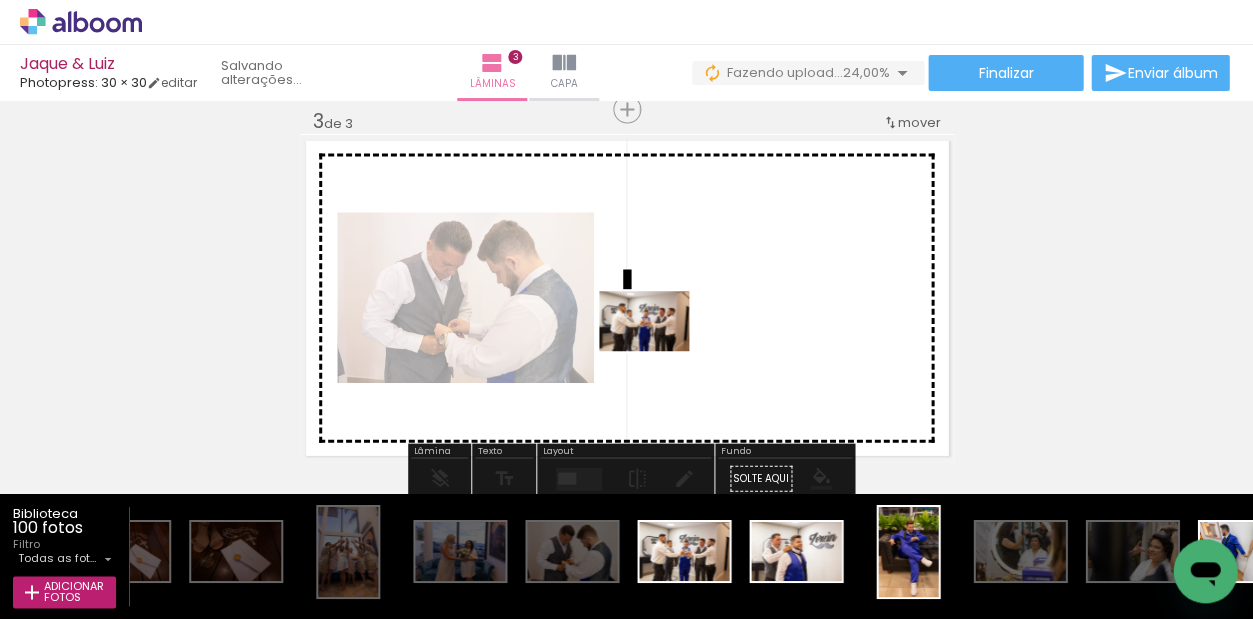 drag, startPoint x: 675, startPoint y: 546, endPoint x: 659, endPoint y: 351, distance: 195.6553 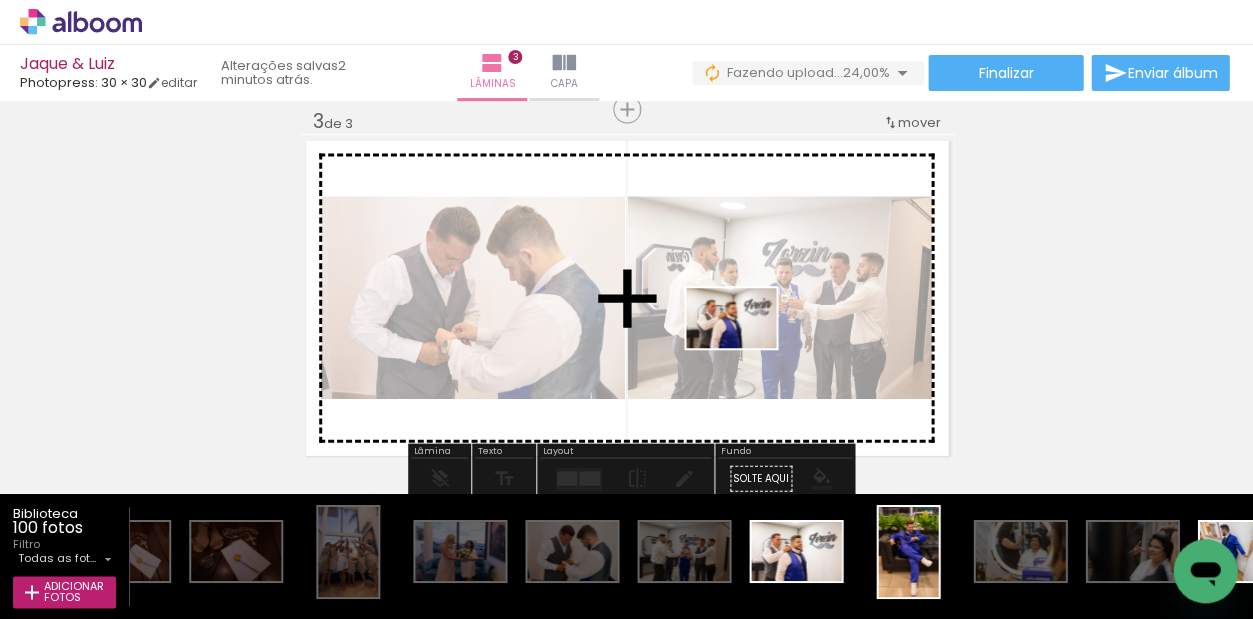 drag, startPoint x: 805, startPoint y: 570, endPoint x: 746, endPoint y: 348, distance: 229.70633 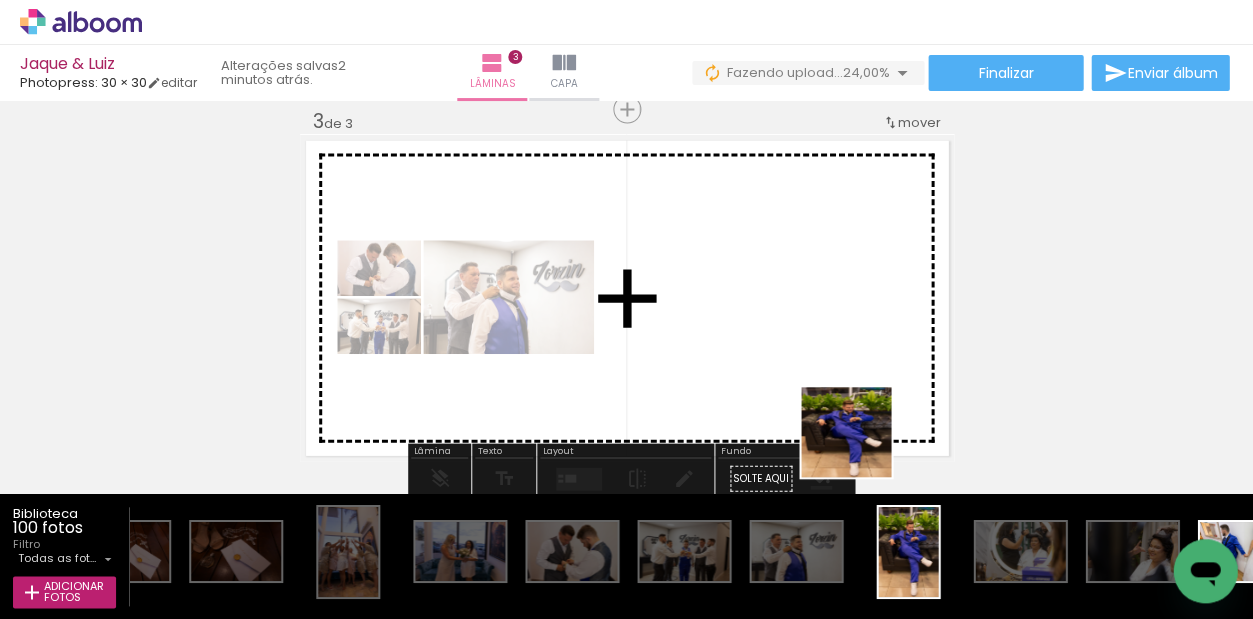 drag, startPoint x: 908, startPoint y: 560, endPoint x: 822, endPoint y: 335, distance: 240.87549 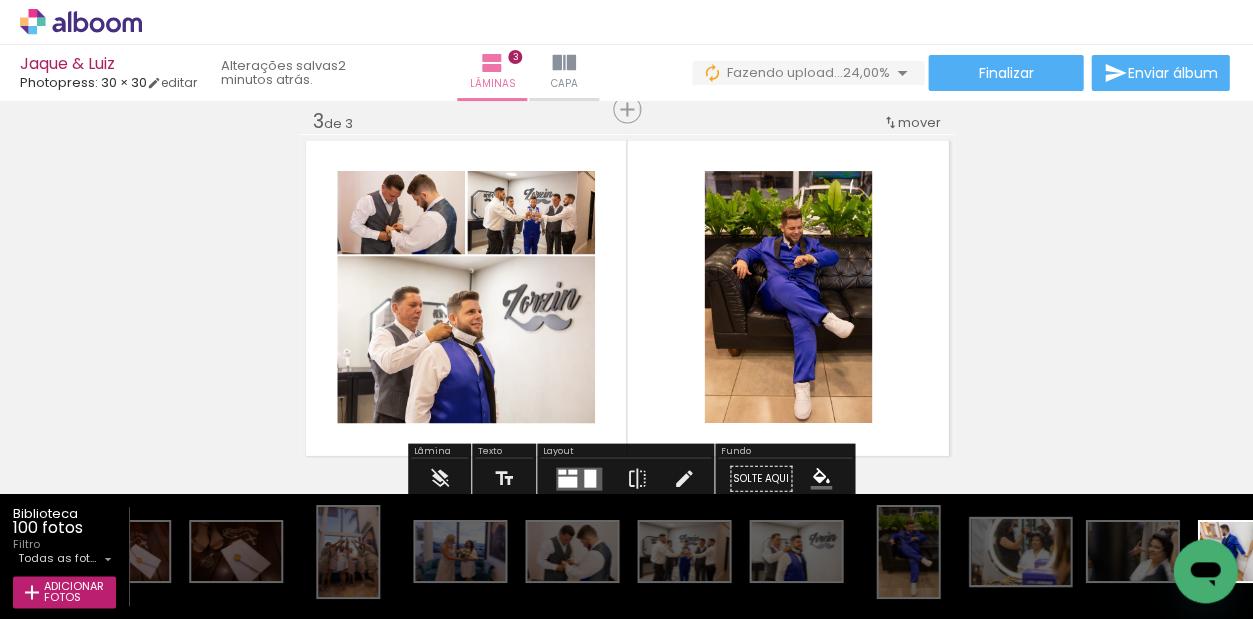 scroll, scrollTop: 0, scrollLeft: 0, axis: both 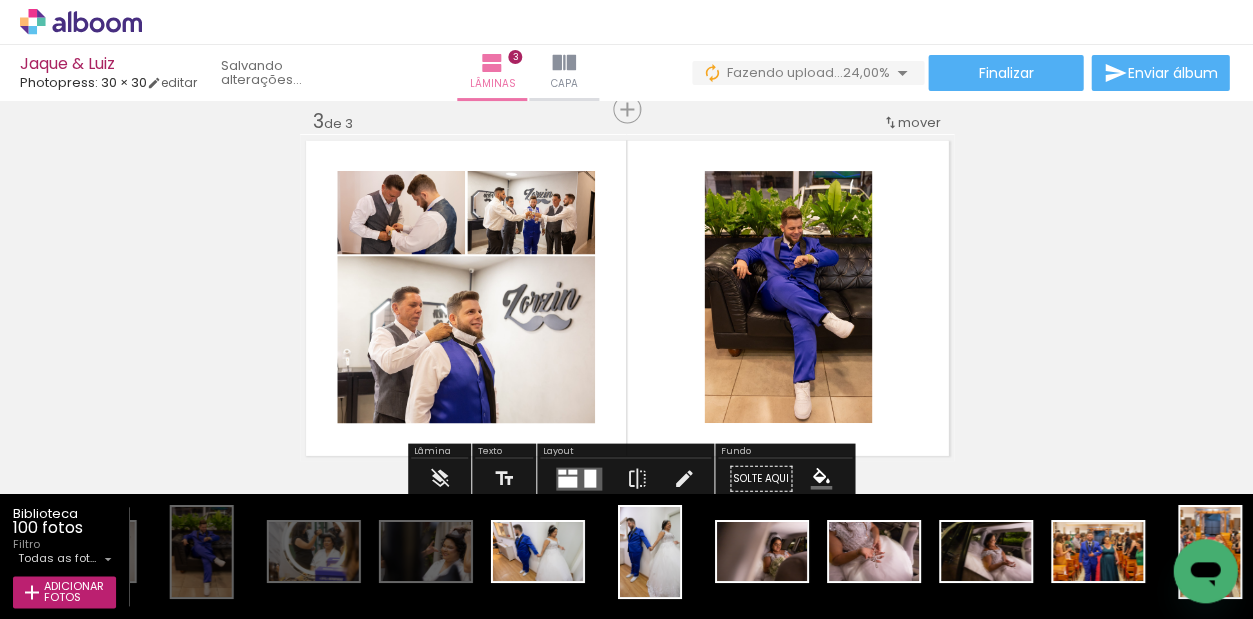 click at bounding box center (567, 480) 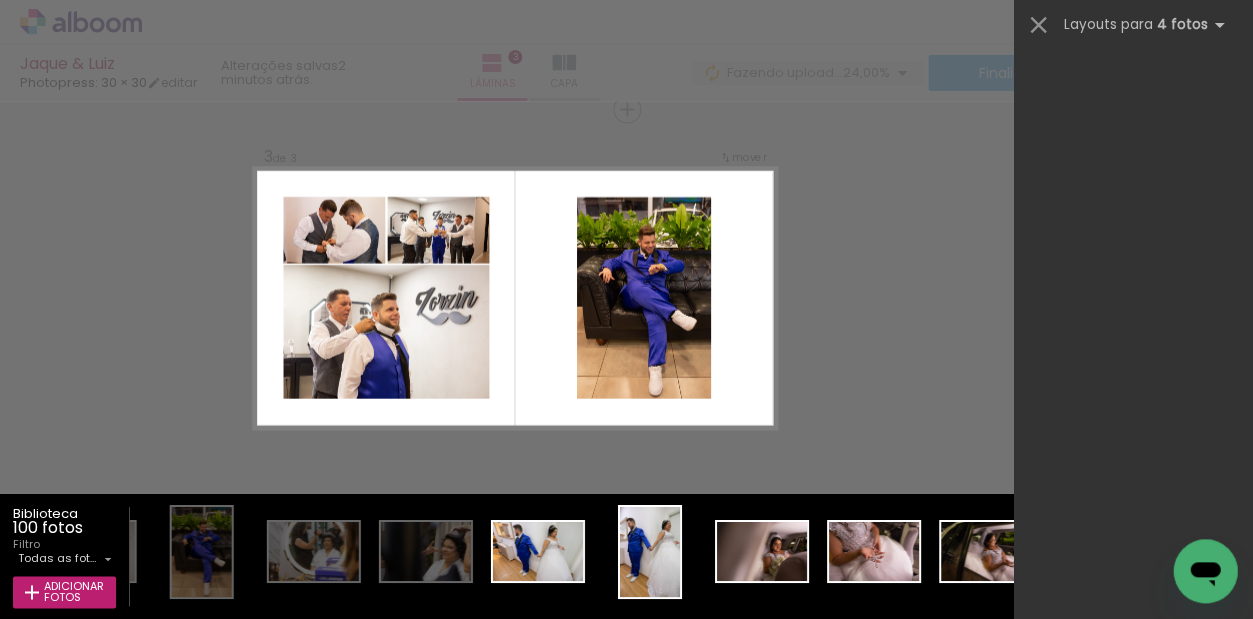 scroll, scrollTop: 0, scrollLeft: 0, axis: both 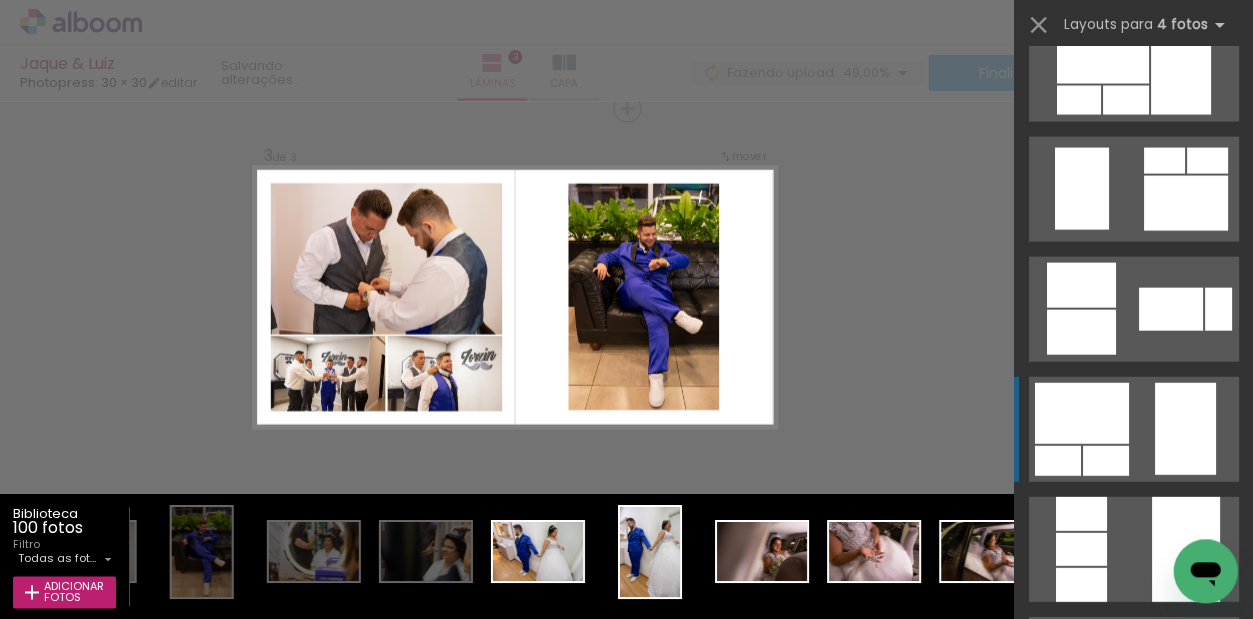 click at bounding box center (1133, 788) 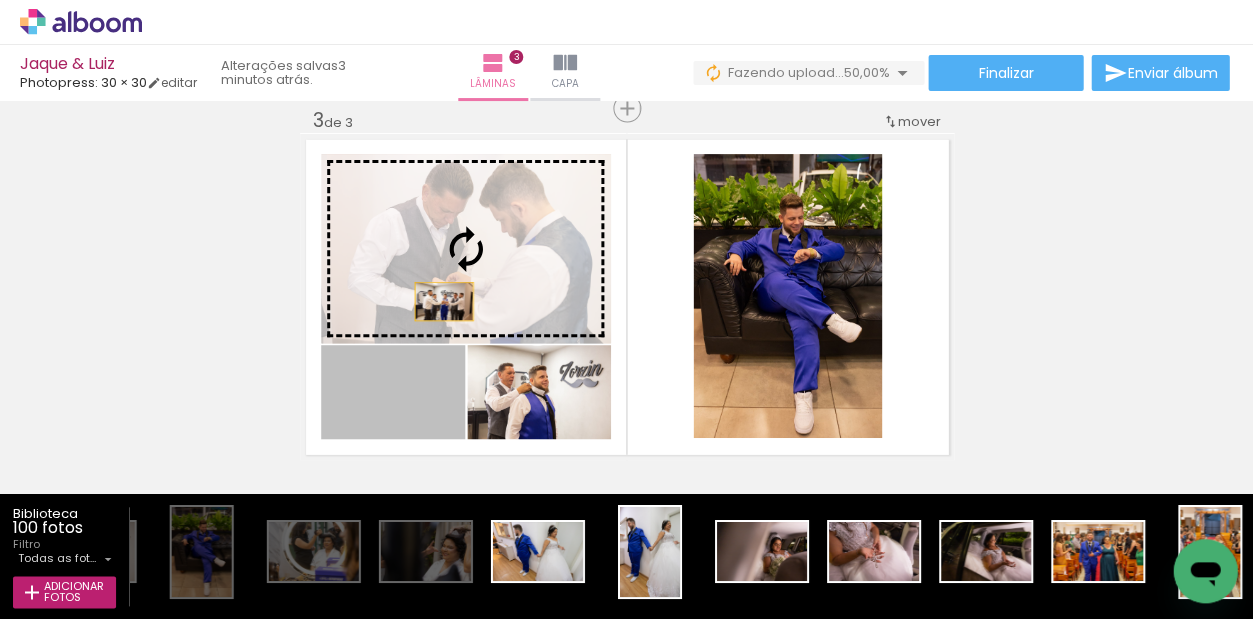 drag, startPoint x: 425, startPoint y: 406, endPoint x: 447, endPoint y: 280, distance: 127.90621 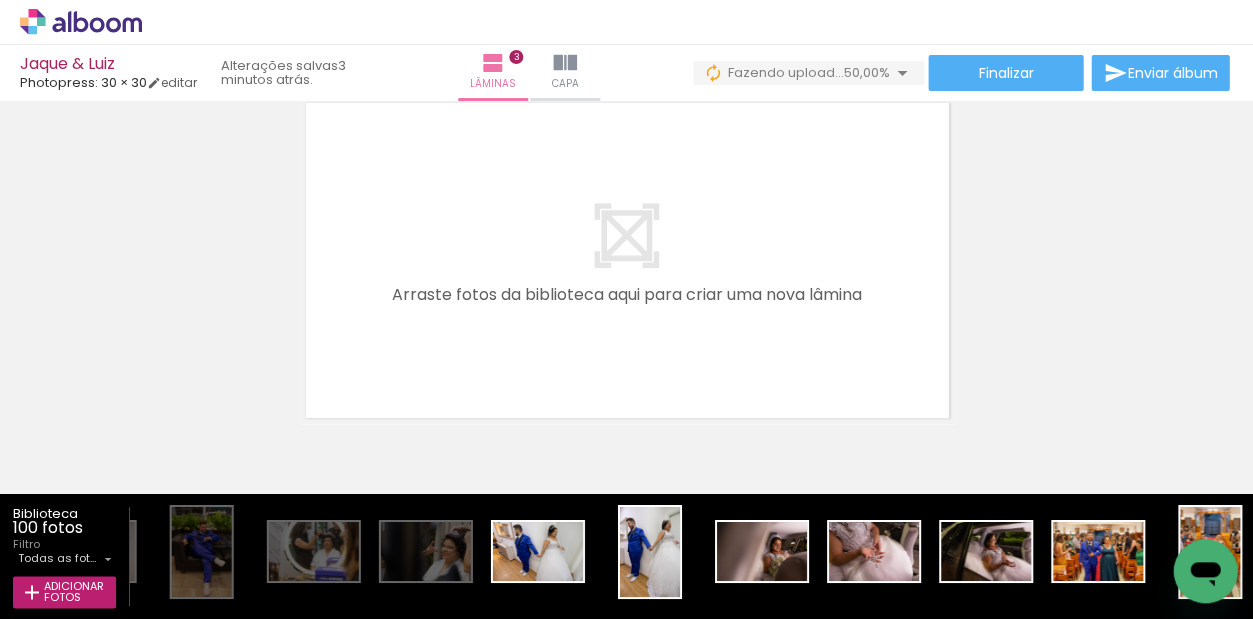 scroll, scrollTop: 1194, scrollLeft: 0, axis: vertical 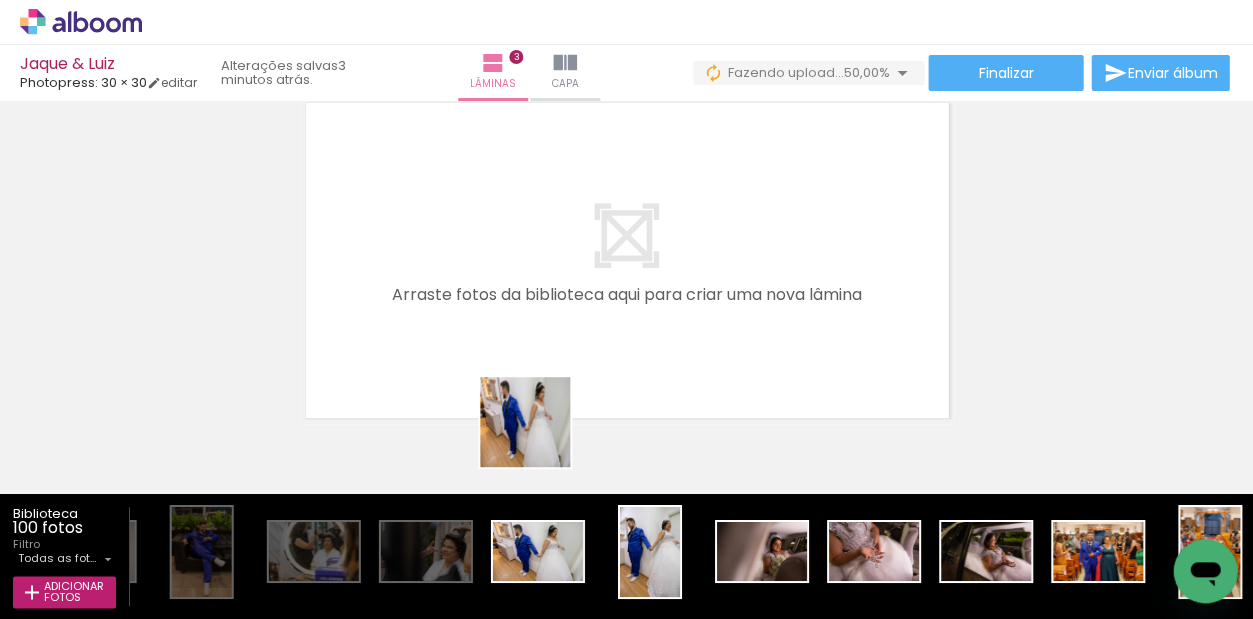 click at bounding box center (626, 309) 